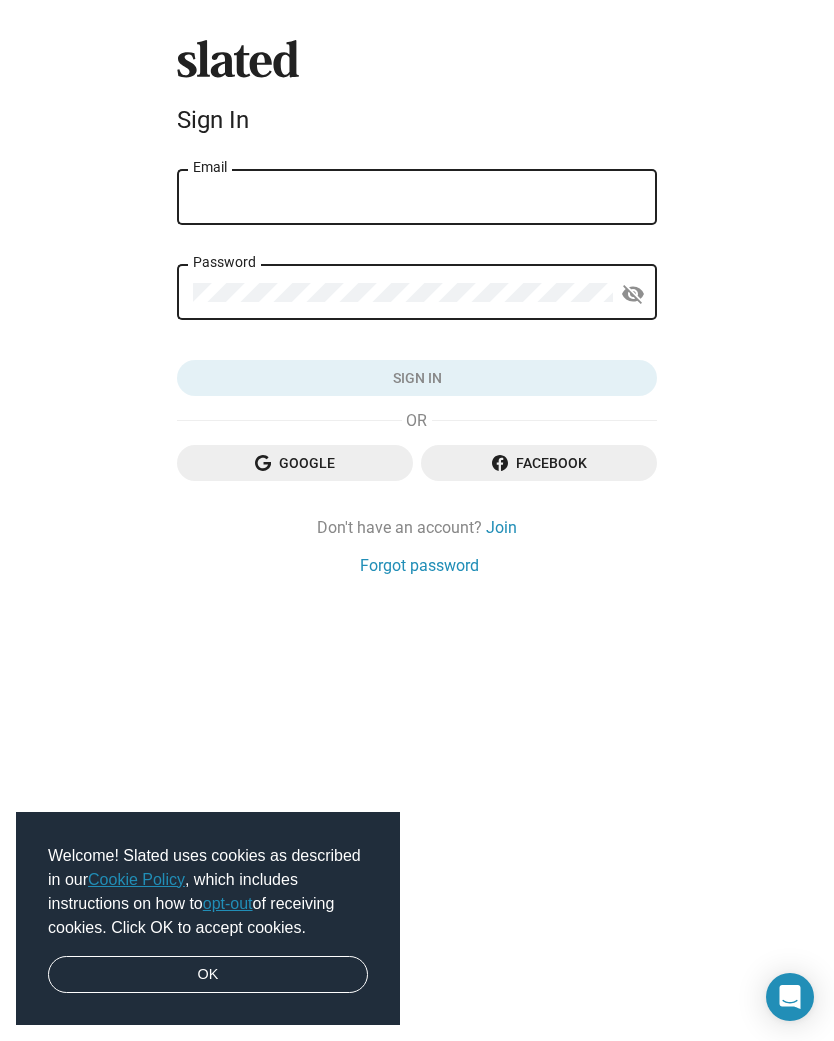 scroll, scrollTop: 0, scrollLeft: 0, axis: both 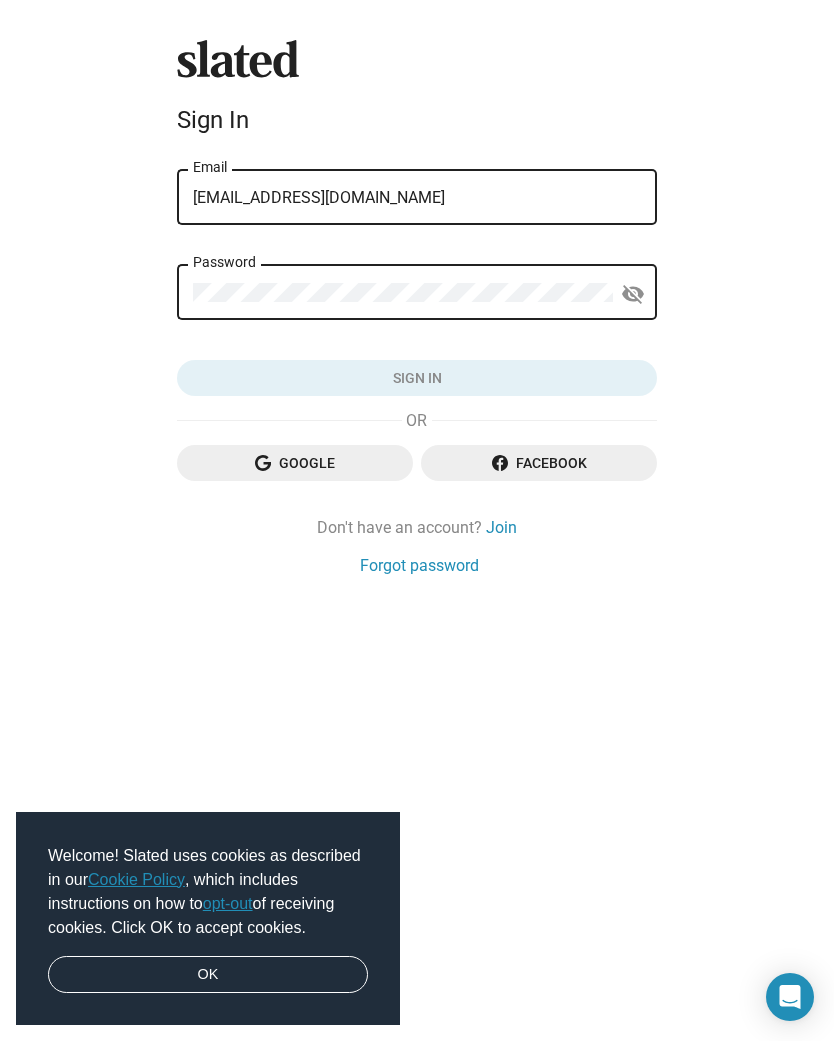type on "bill.amos314@gmail.com" 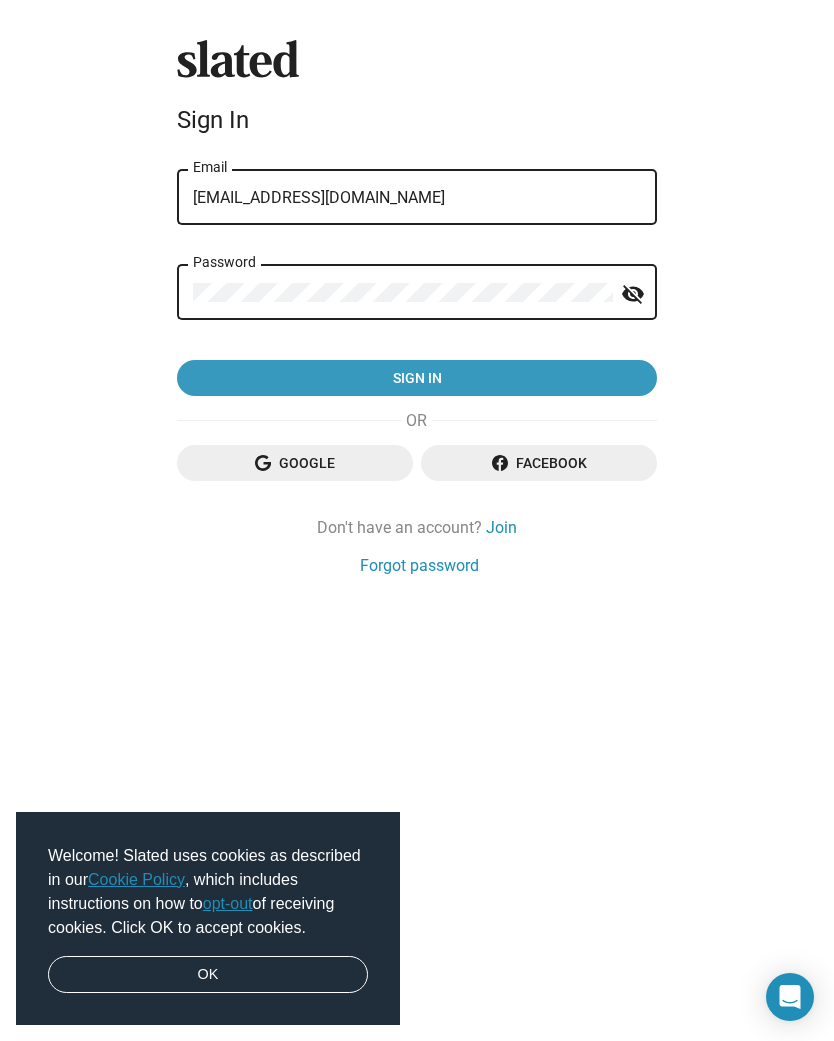 click on "Sign in" 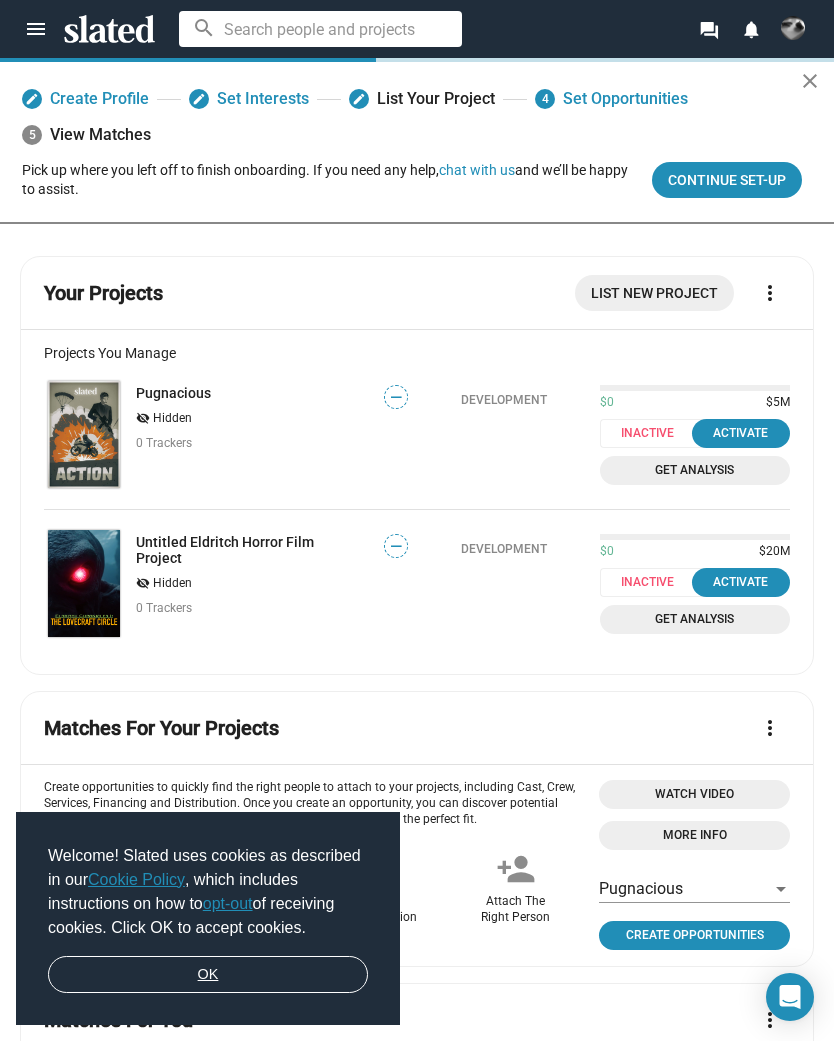 click on "OK" at bounding box center (208, 975) 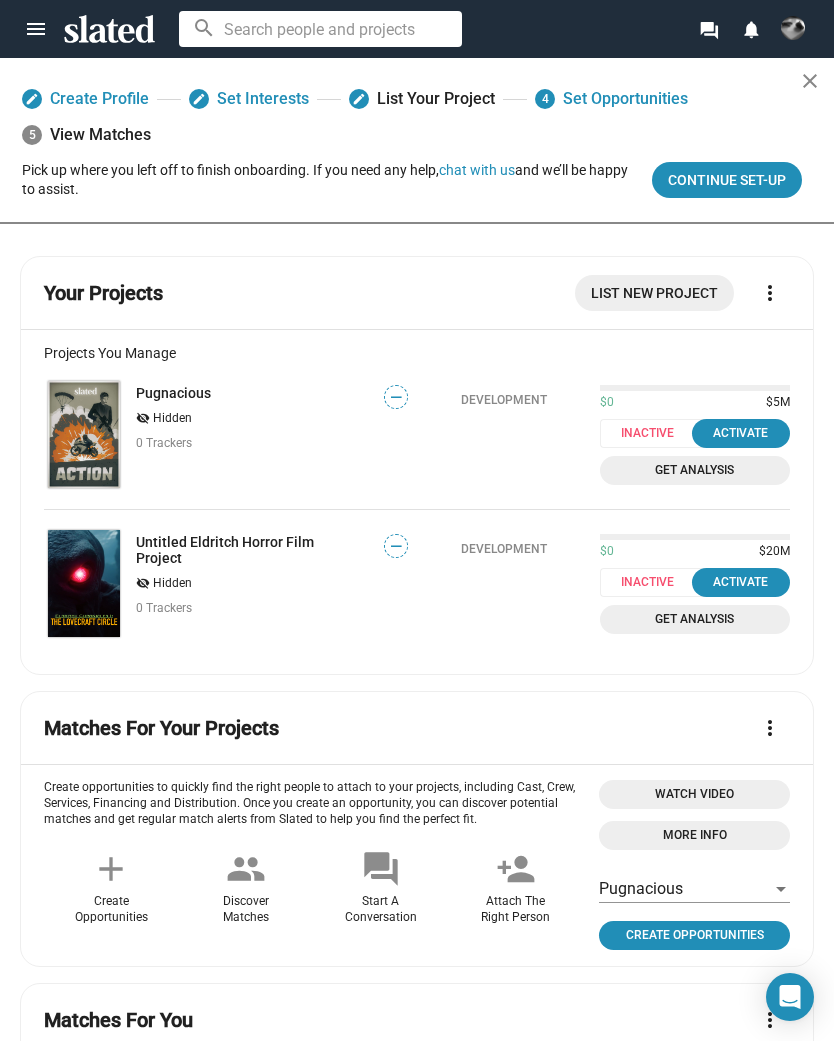 scroll, scrollTop: 0, scrollLeft: 0, axis: both 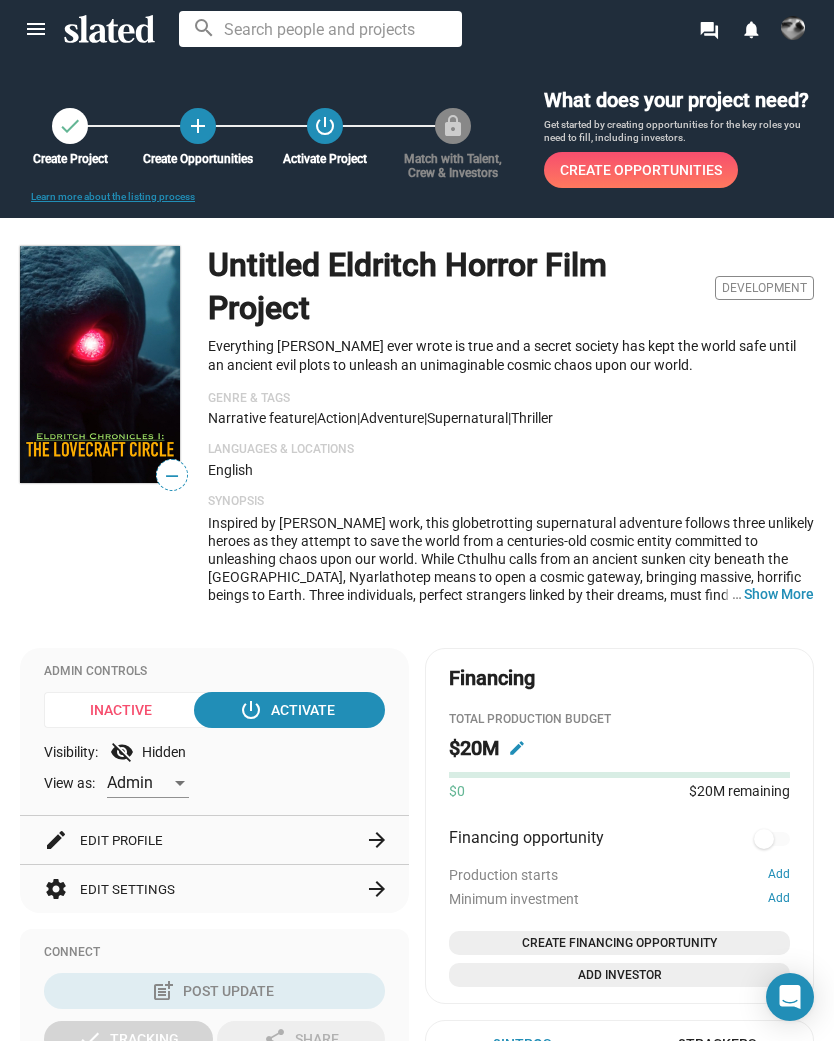 click on "Untitled Eldritch Horror Film Project" 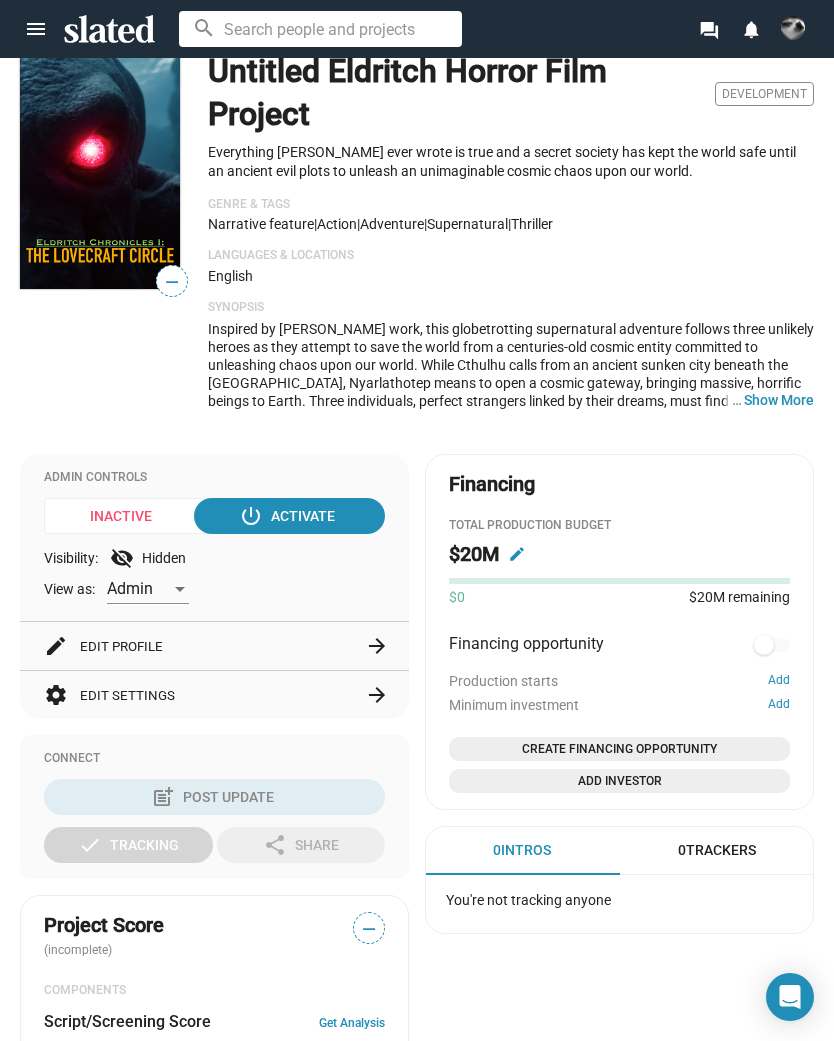 scroll, scrollTop: 198, scrollLeft: 0, axis: vertical 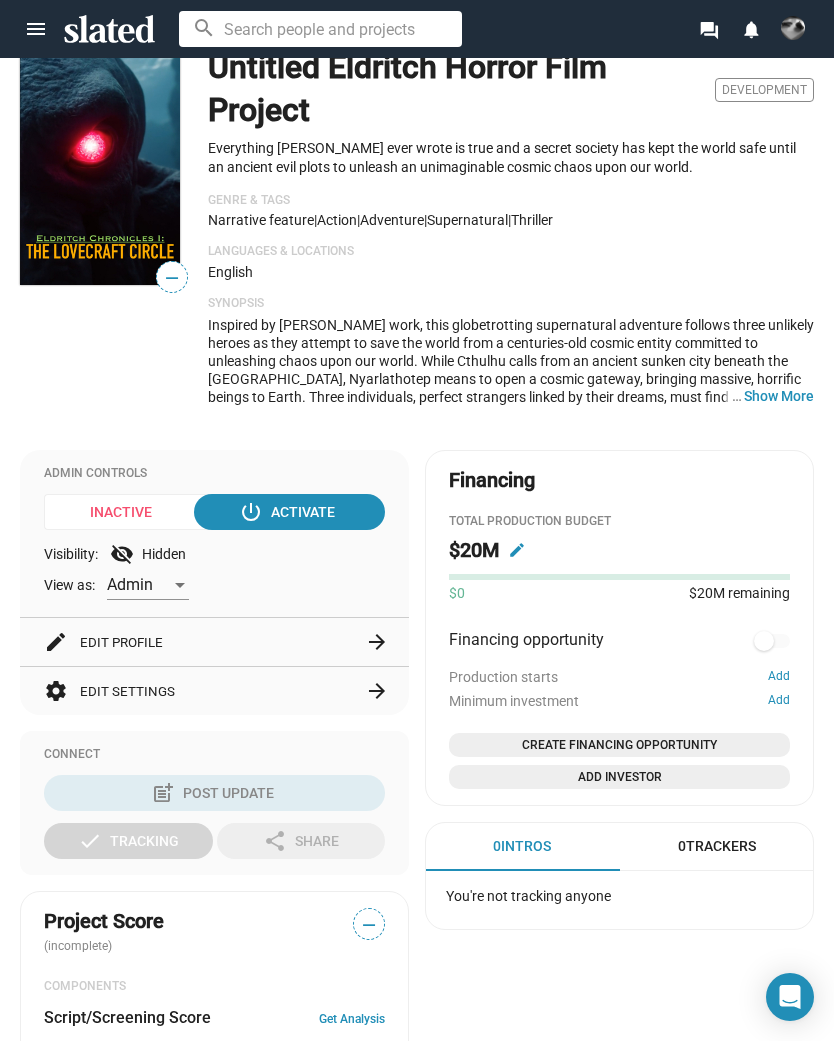 click on "arrow_forward" 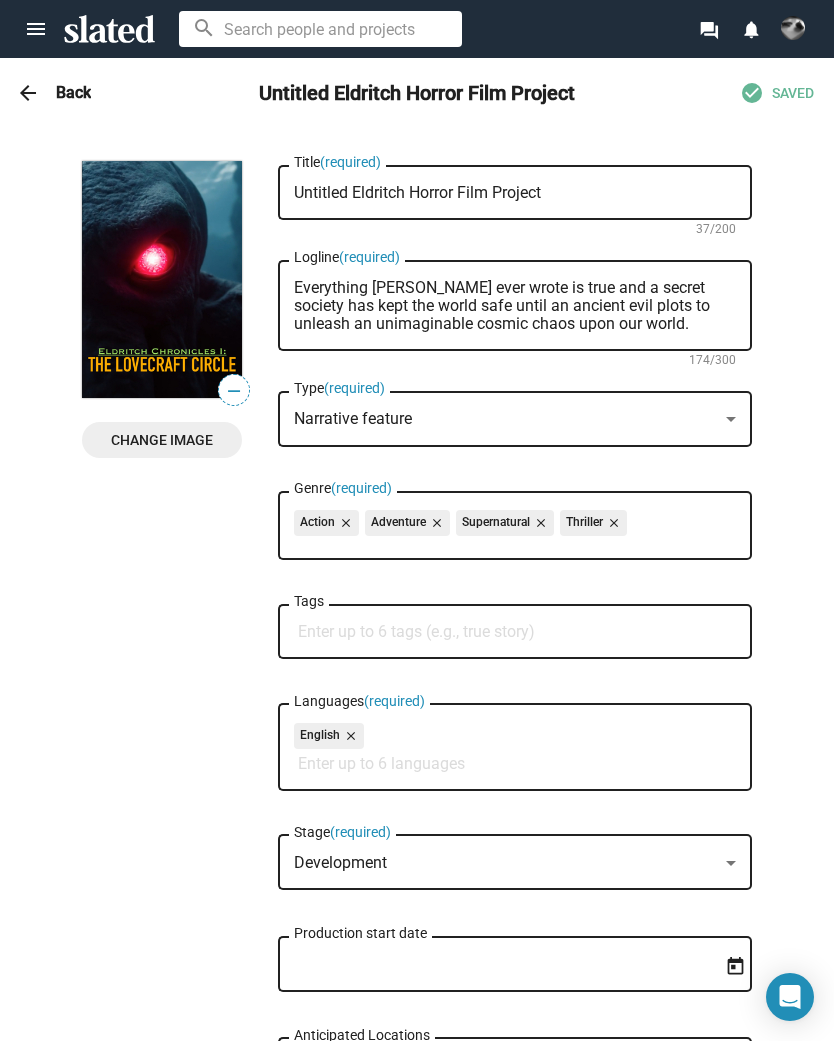 click on "Untitled Eldritch Horror Film Project" at bounding box center (515, 193) 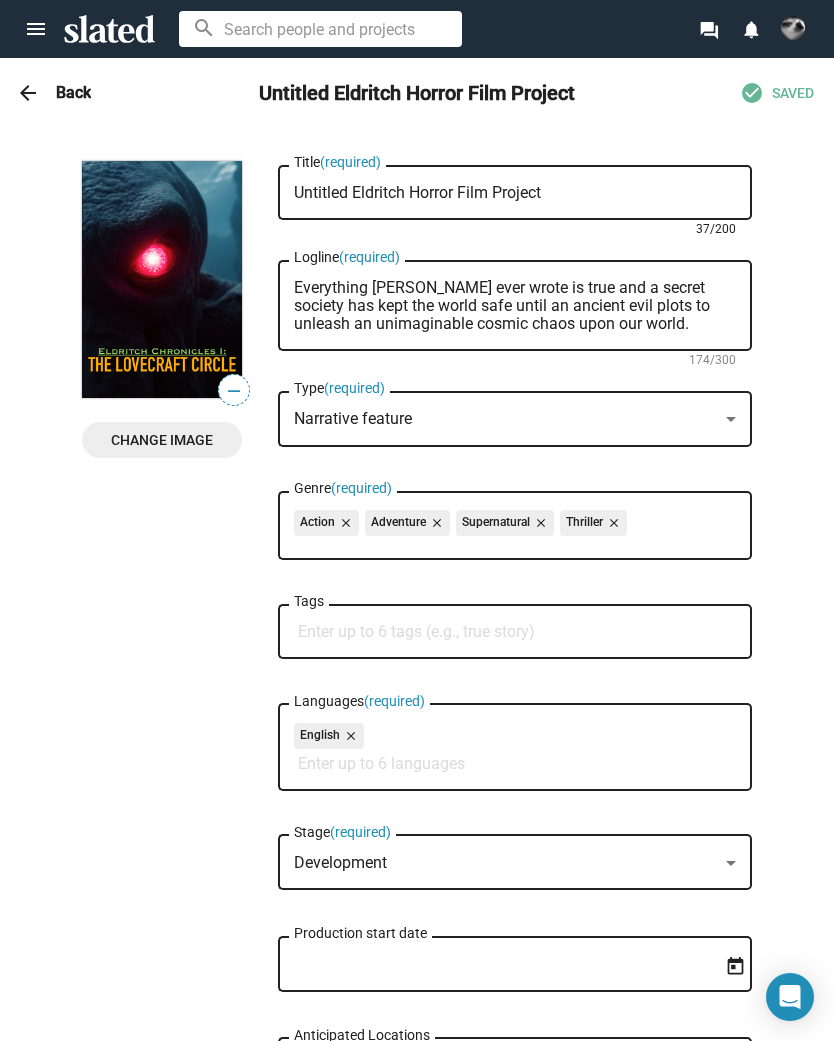 click on "Untitled Eldritch Horror Film Project" at bounding box center [515, 193] 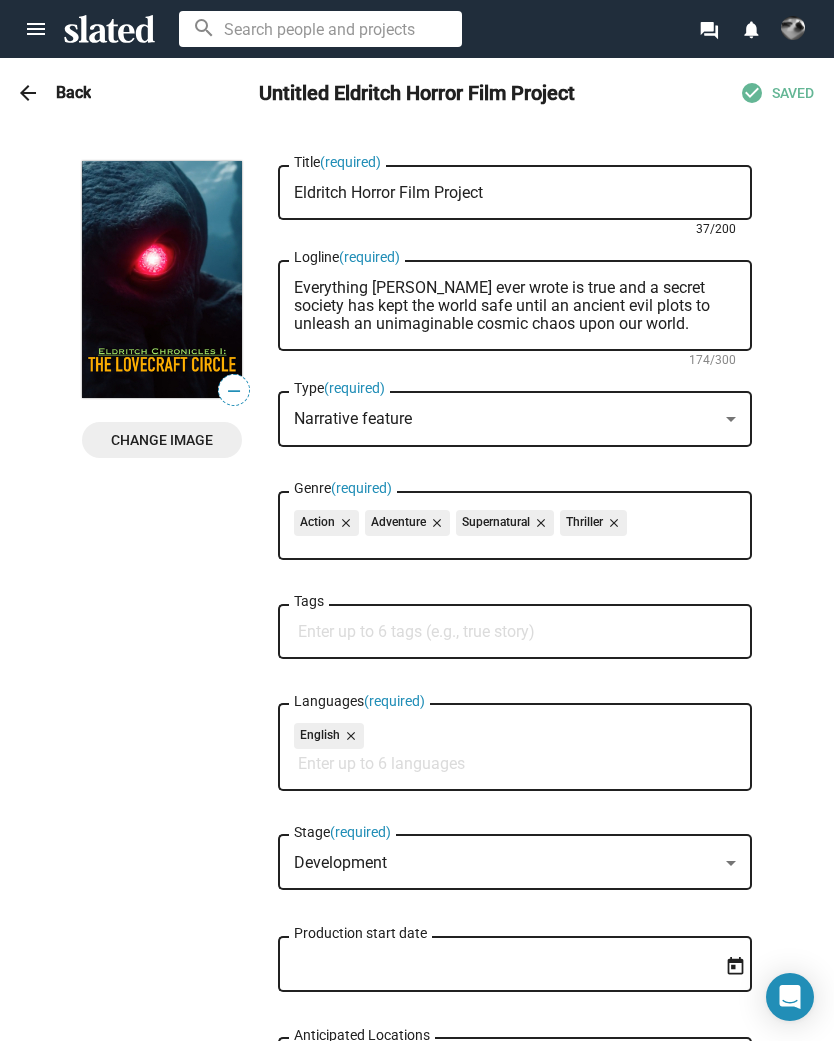 click on "Eldritch Horror Film Project" at bounding box center (515, 193) 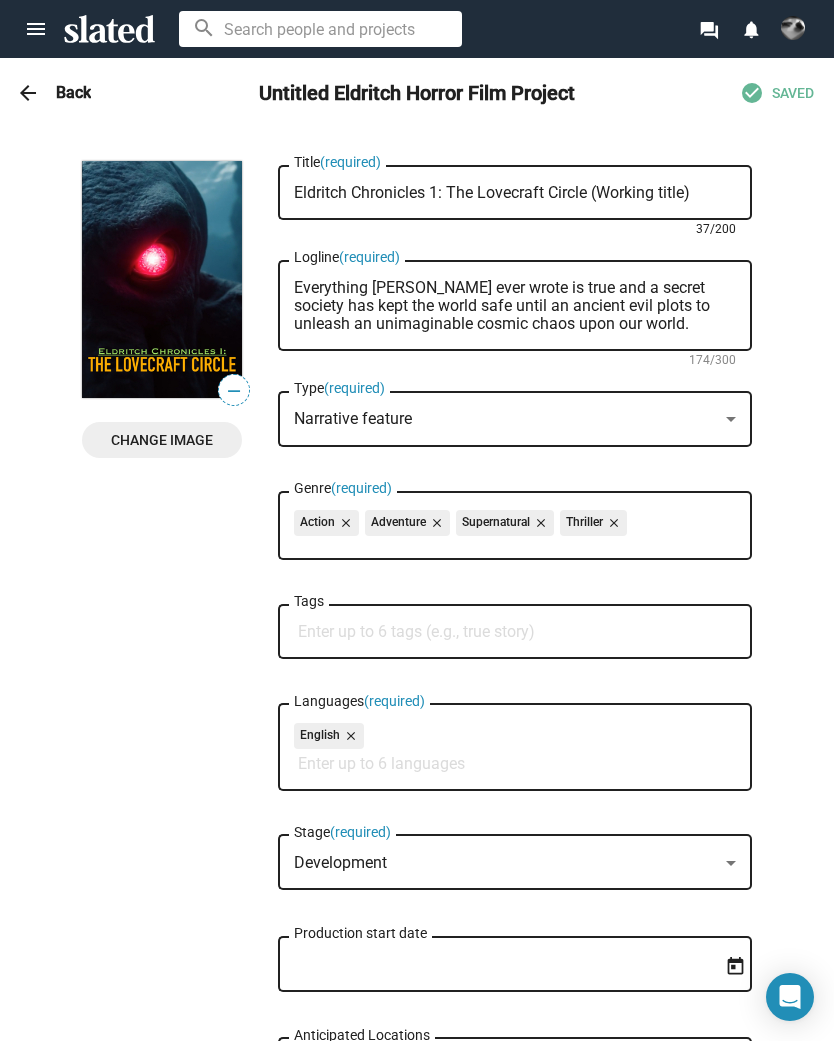 type on "Eldritch Chronicles 1: The Lovecraft Circle (Working title)" 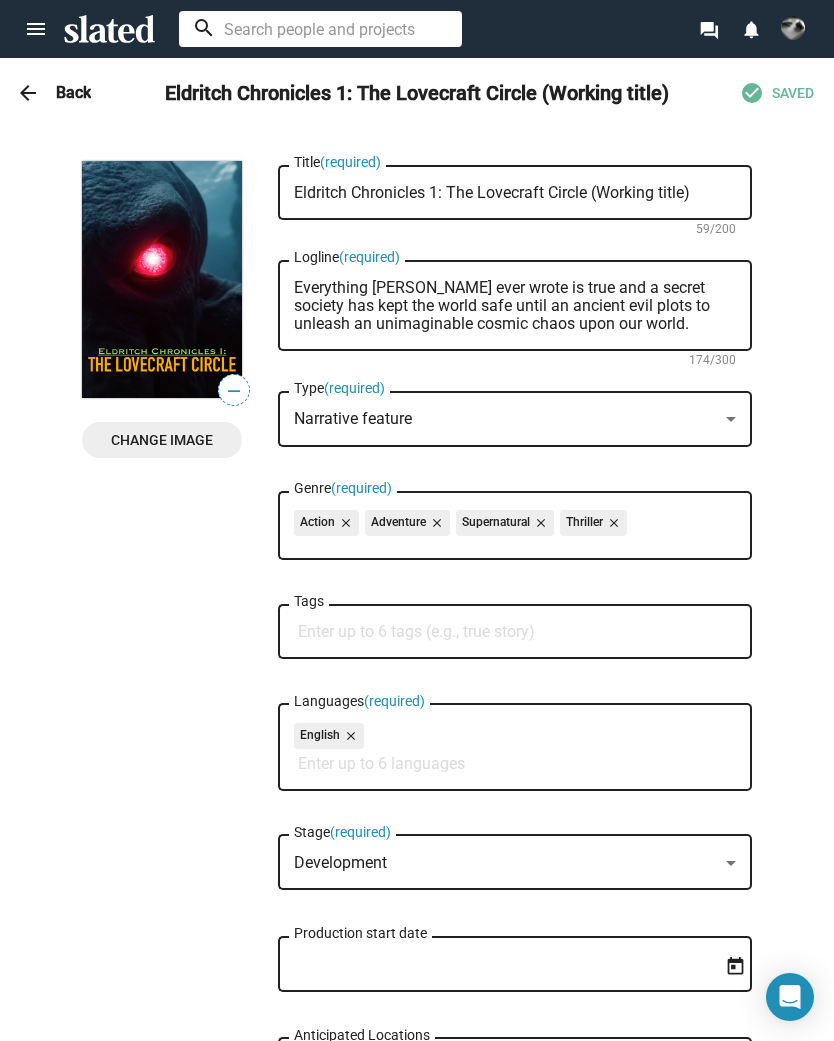 scroll, scrollTop: 0, scrollLeft: 0, axis: both 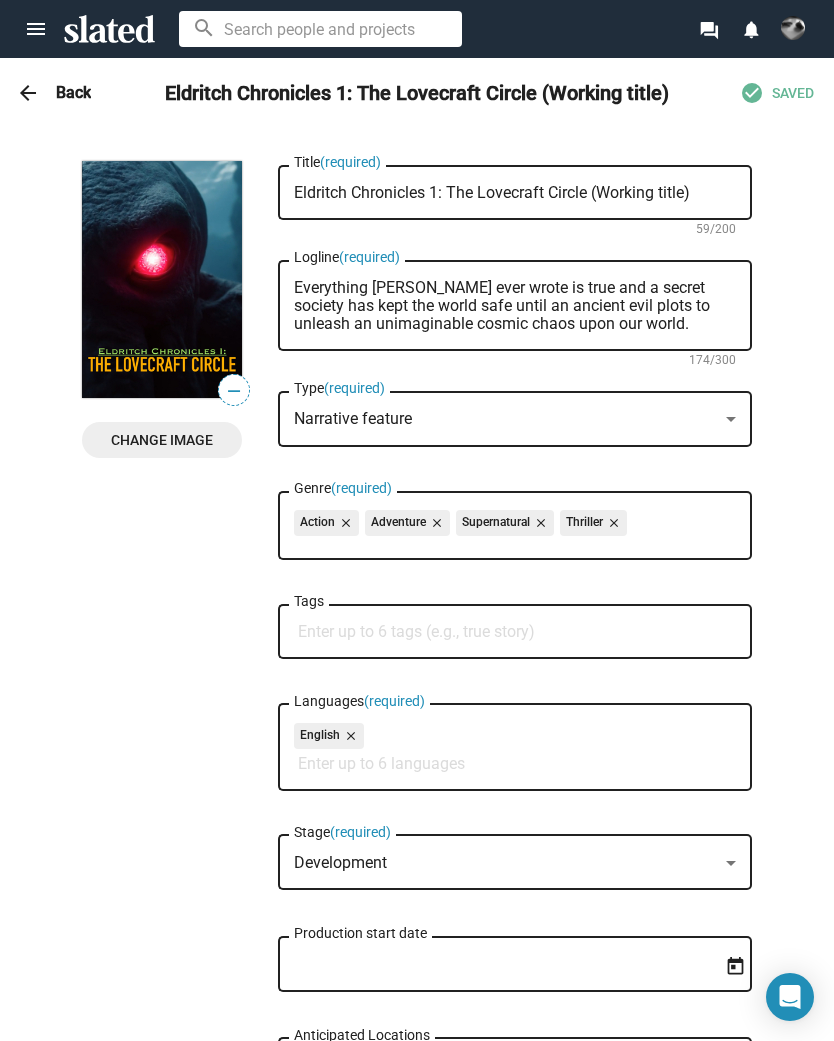 click on "Tags" at bounding box center (519, 632) 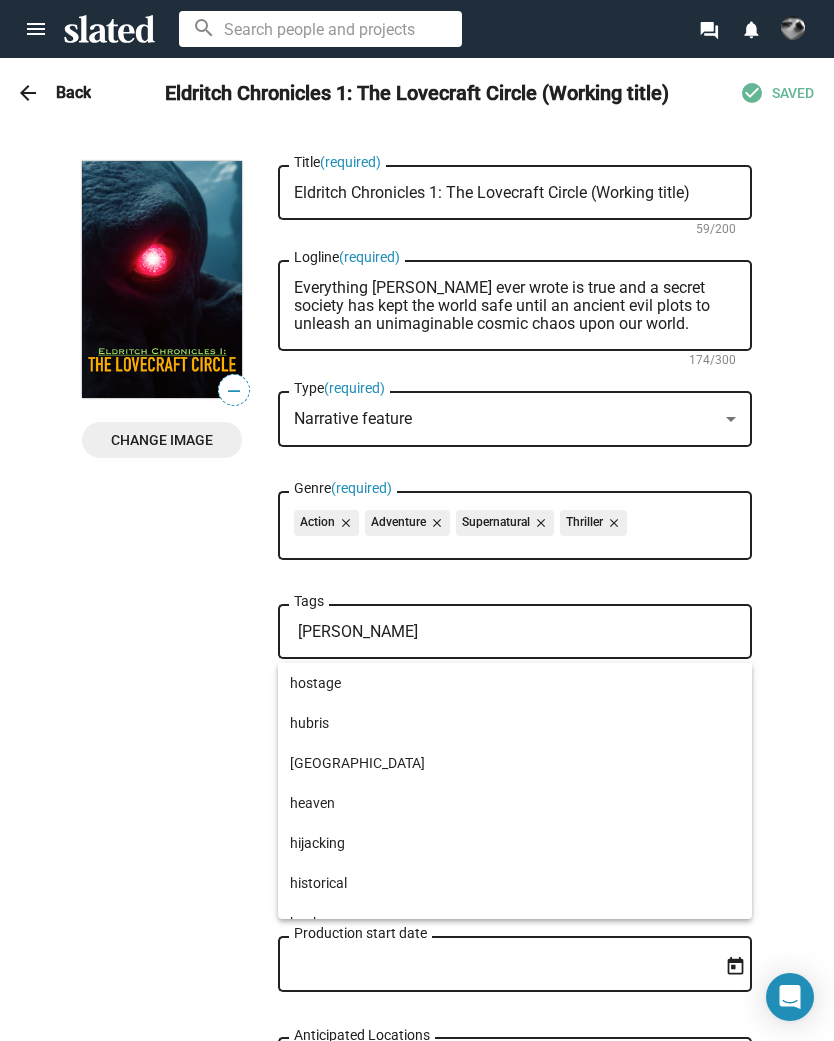 click at bounding box center (417, 520) 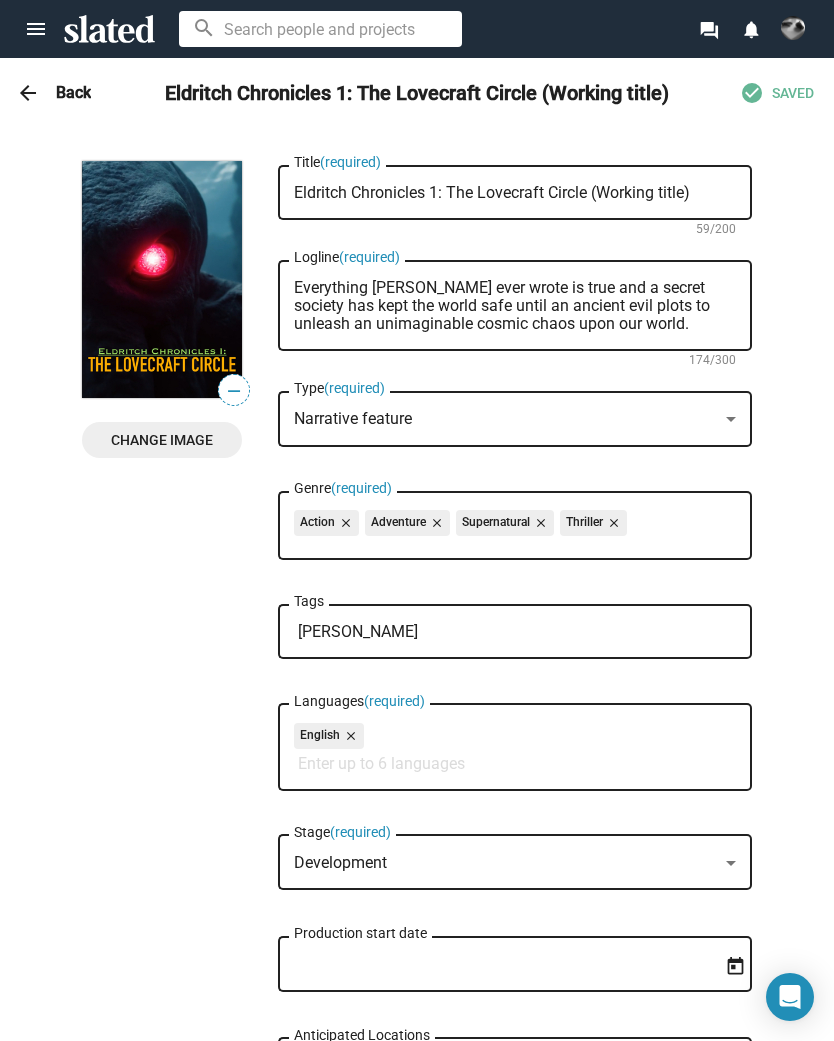 click on "H. P. Lovecraft" at bounding box center [519, 632] 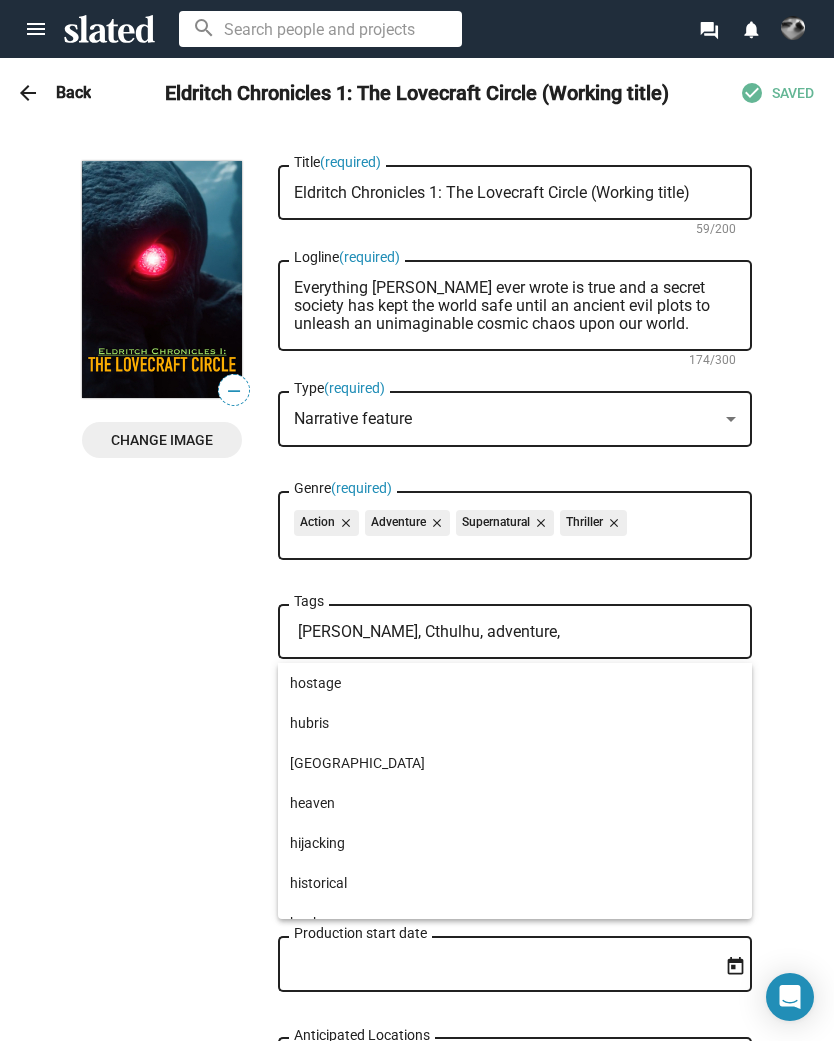 click at bounding box center (417, 520) 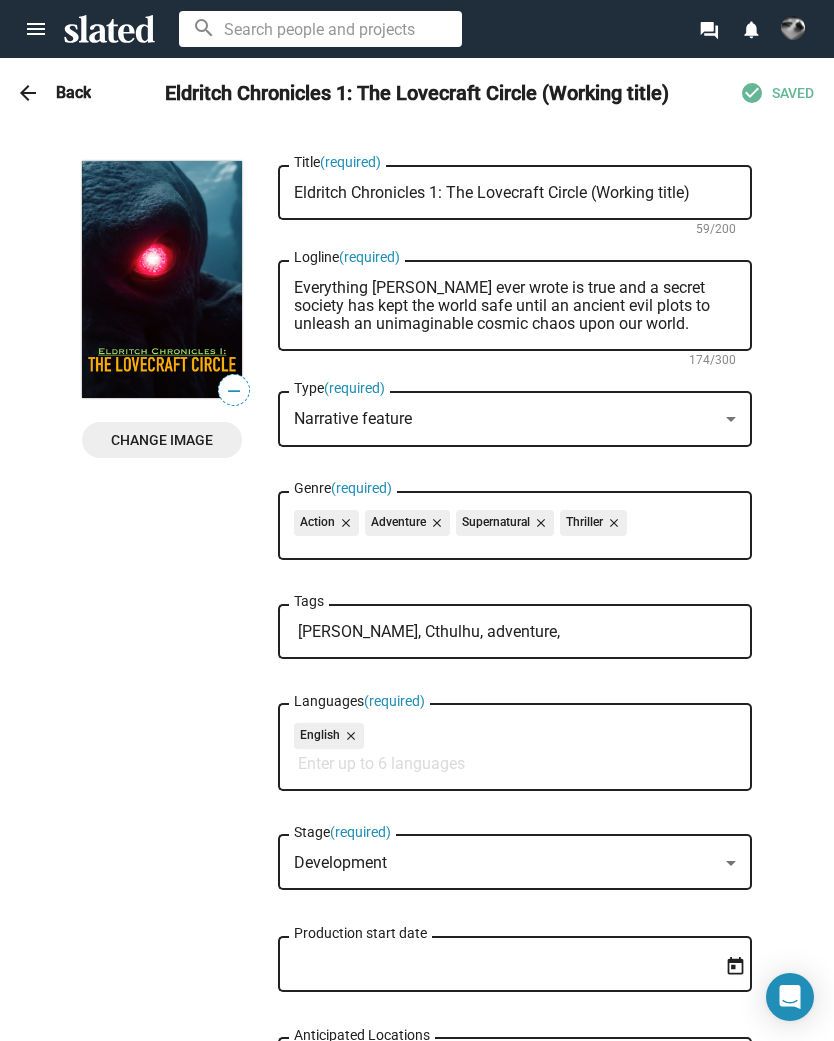 click on "H. P. Lovecraft, Cthulhu, adventure," at bounding box center (519, 632) 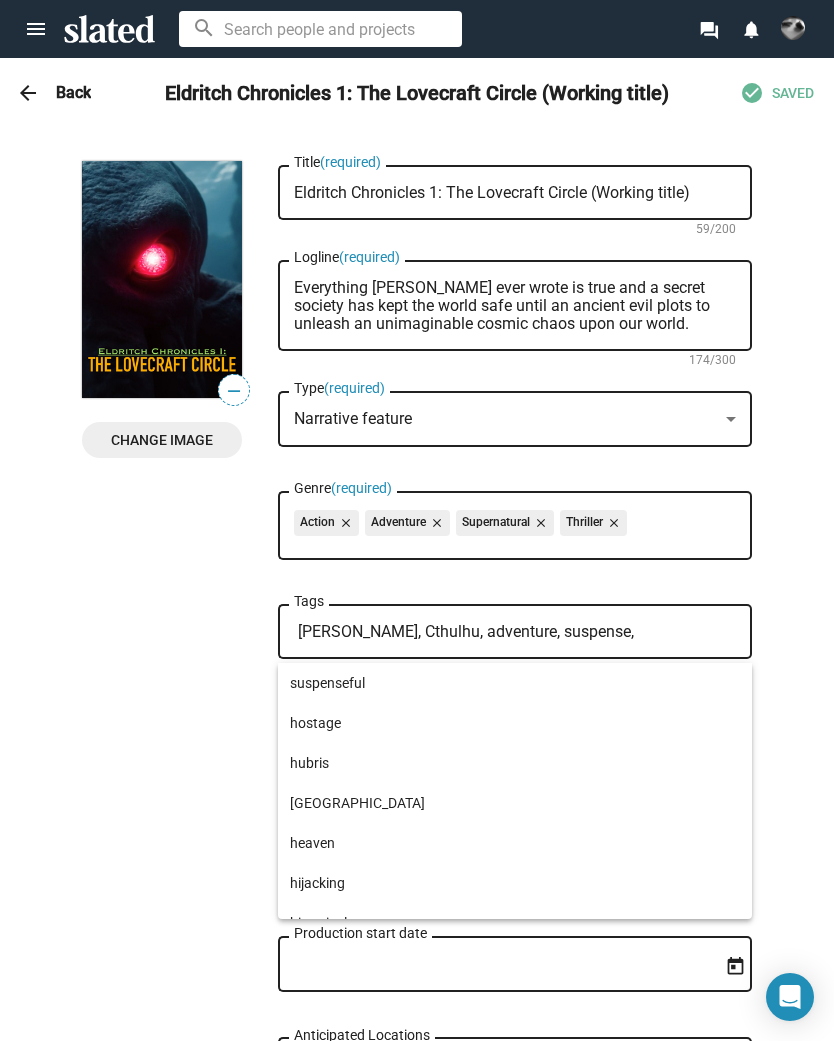 click at bounding box center (417, 520) 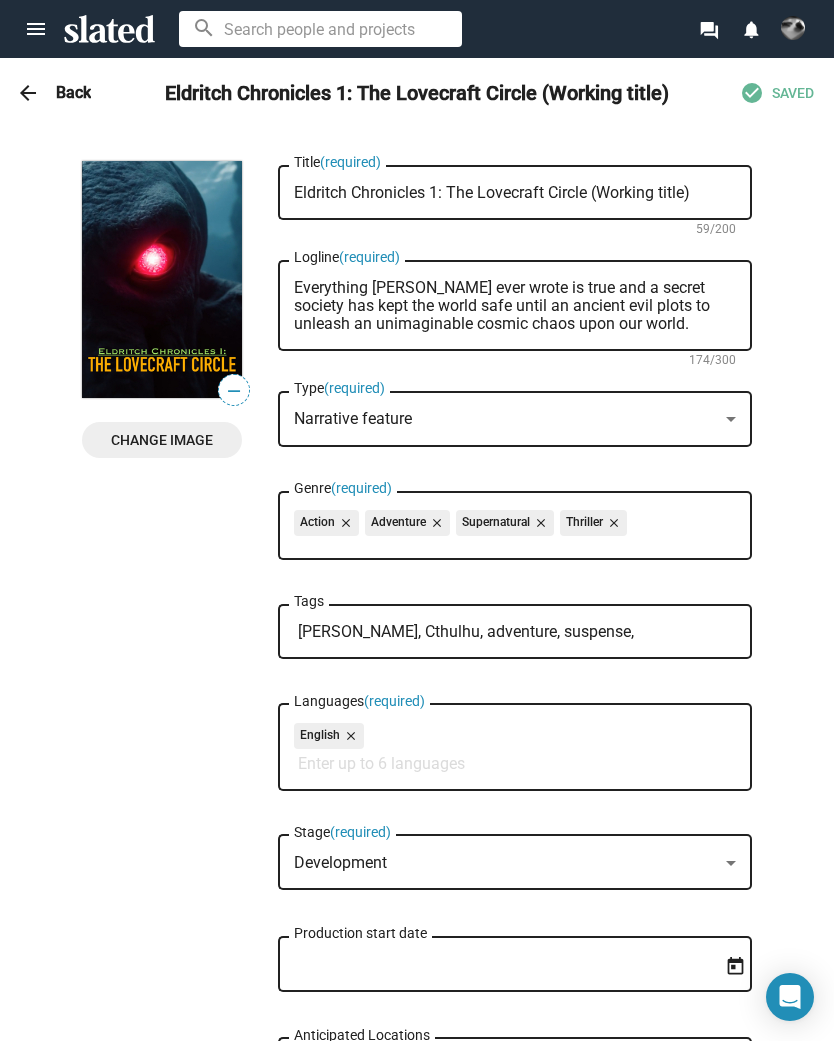 click on "H. P. Lovecraft, Cthulhu, adventure, suspense," at bounding box center [519, 632] 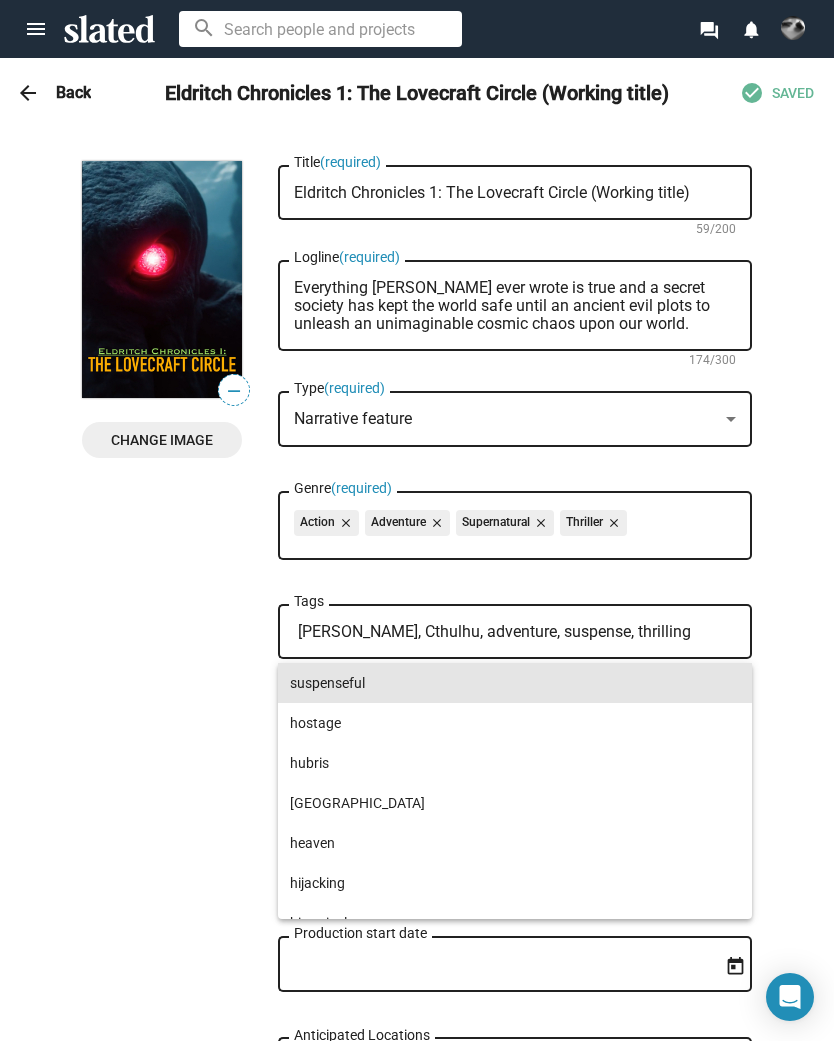 type on "H. P. Lovecraft, Cthulhu, adventure, suspense, thrilling" 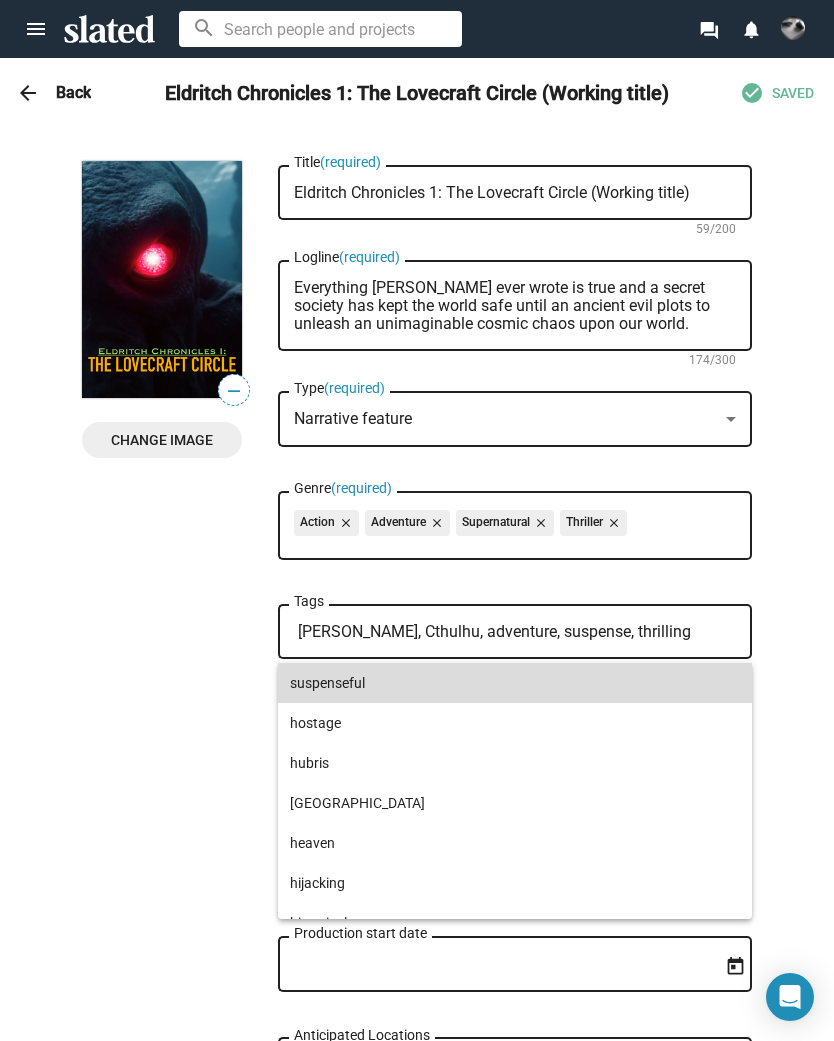 click on "suspenseful" at bounding box center (515, 683) 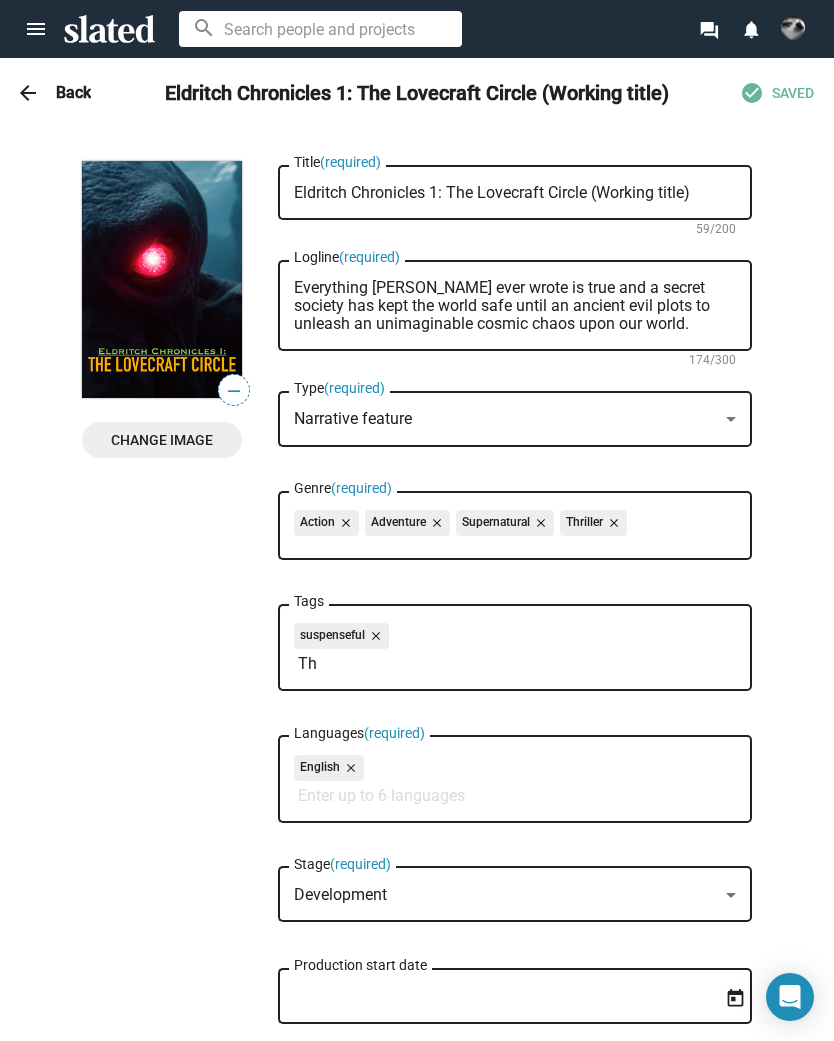 type on "T" 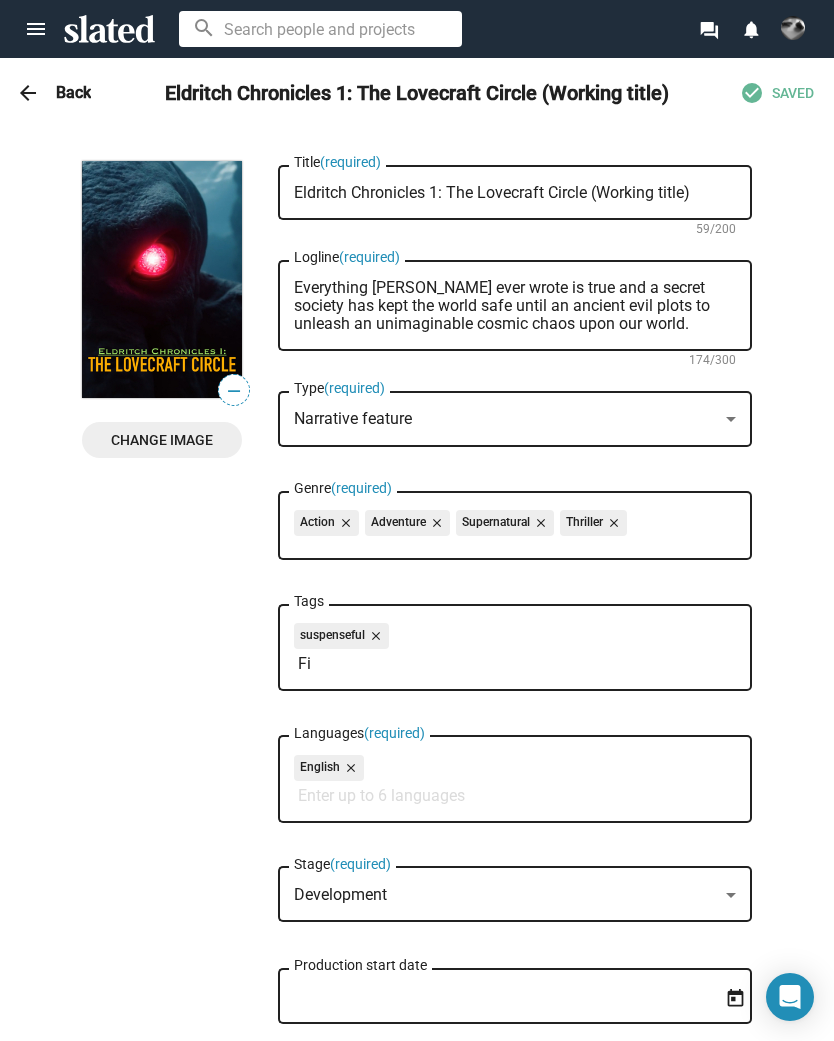 type on "F" 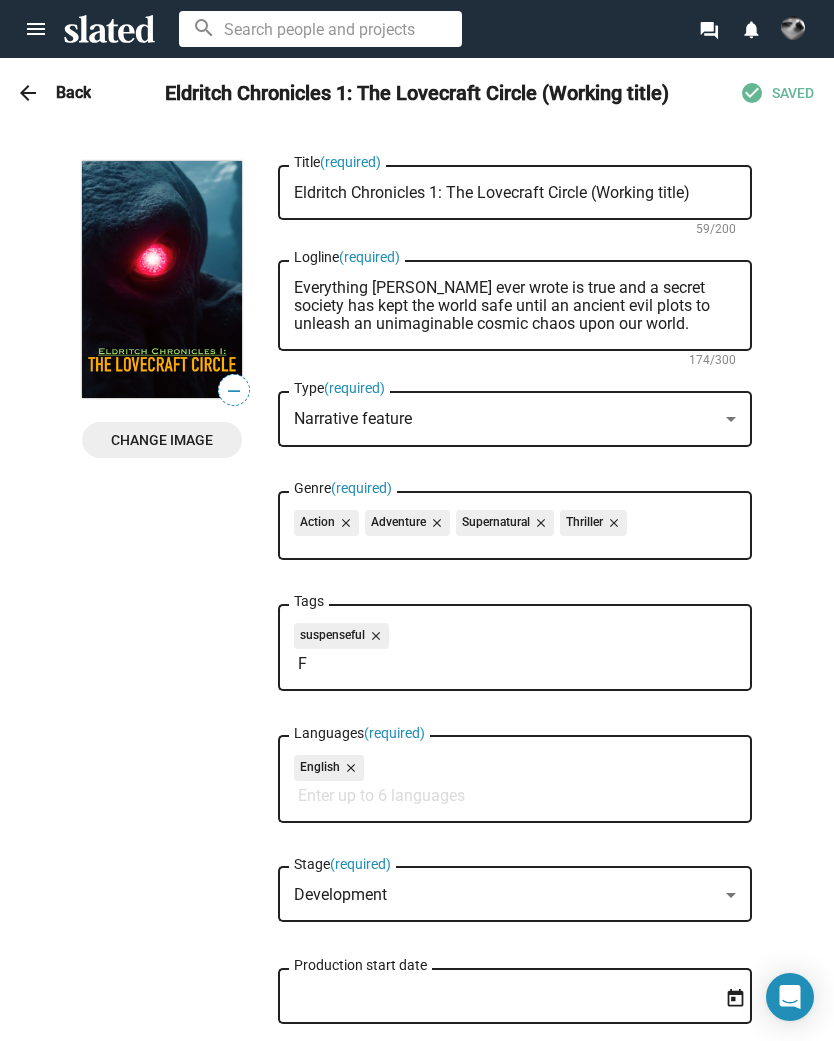 type 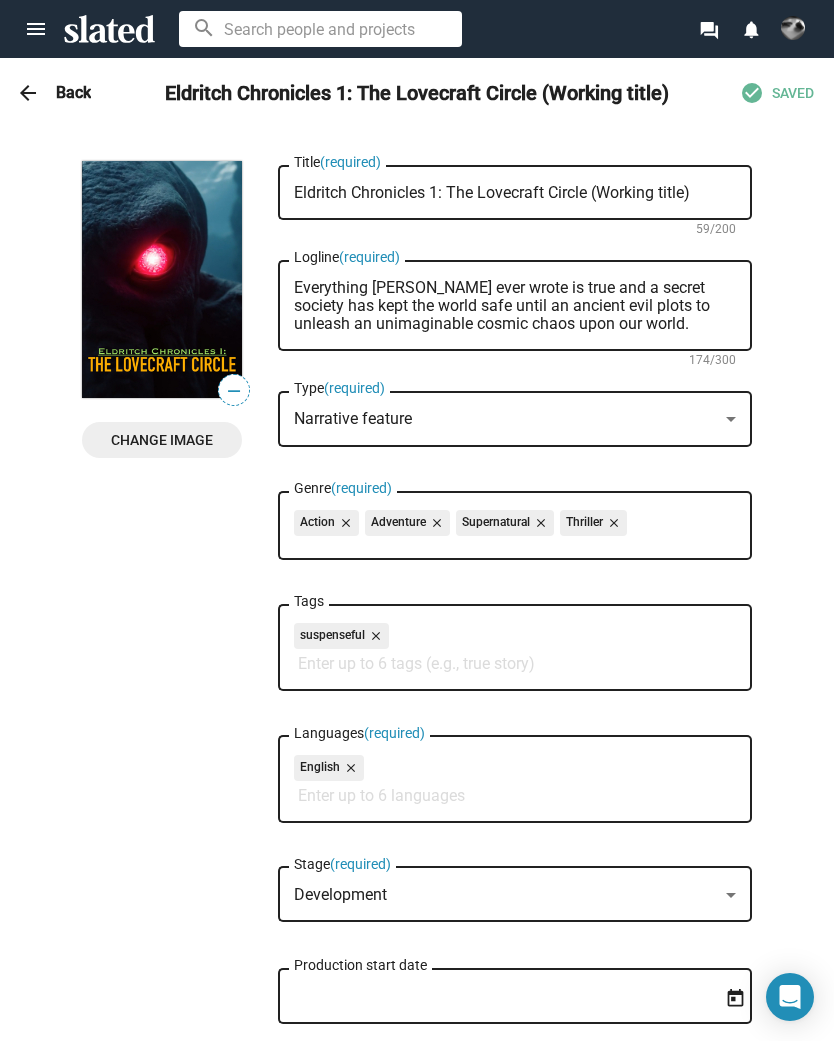 click on "—  Change Image" at bounding box center [180, 1297] 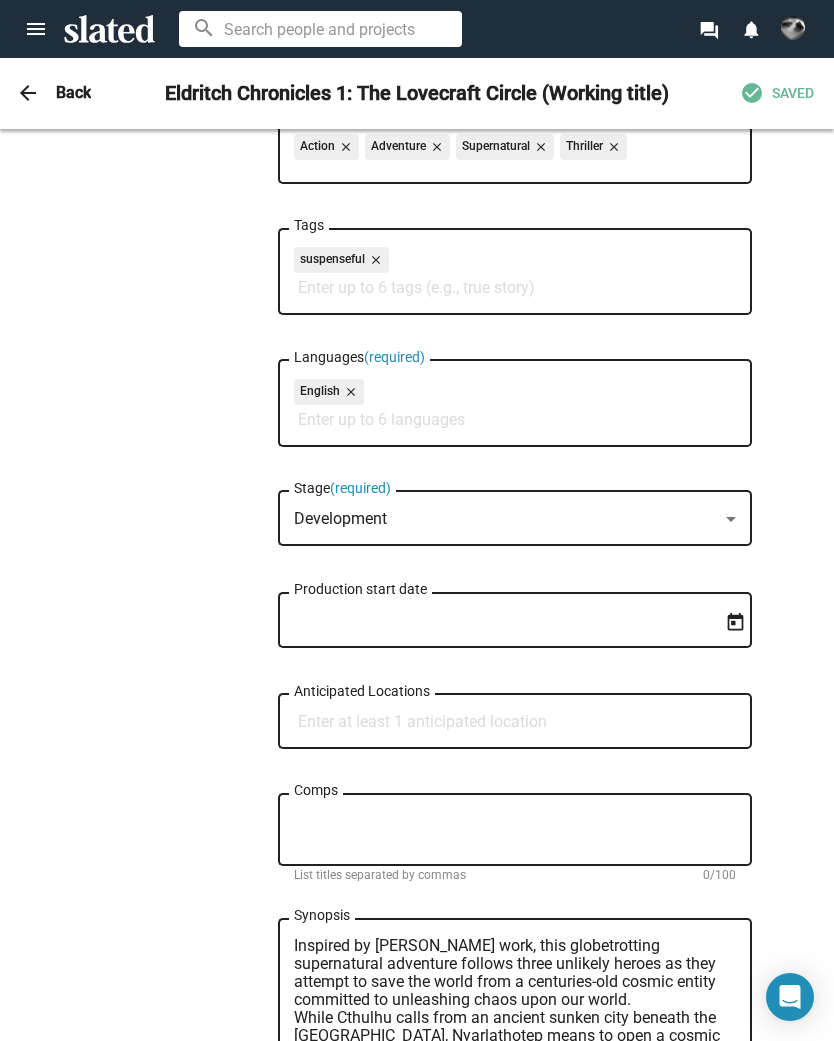 scroll, scrollTop: 377, scrollLeft: 0, axis: vertical 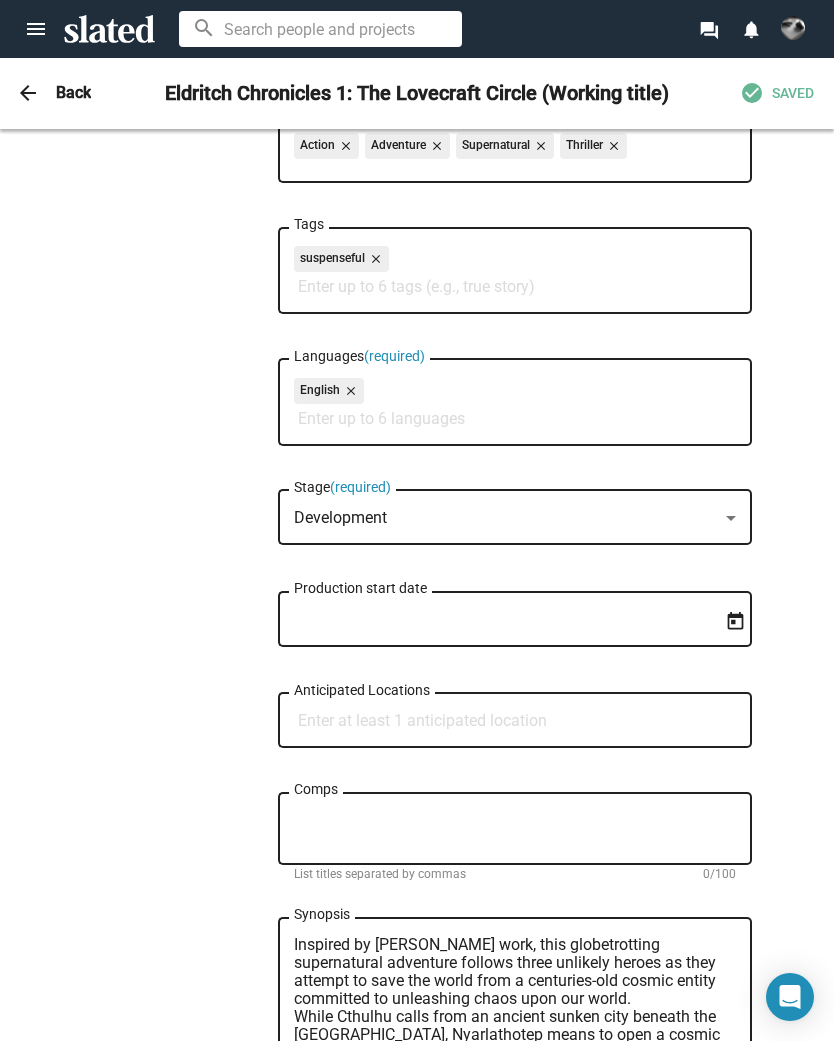 click on "Comps" at bounding box center [515, 829] 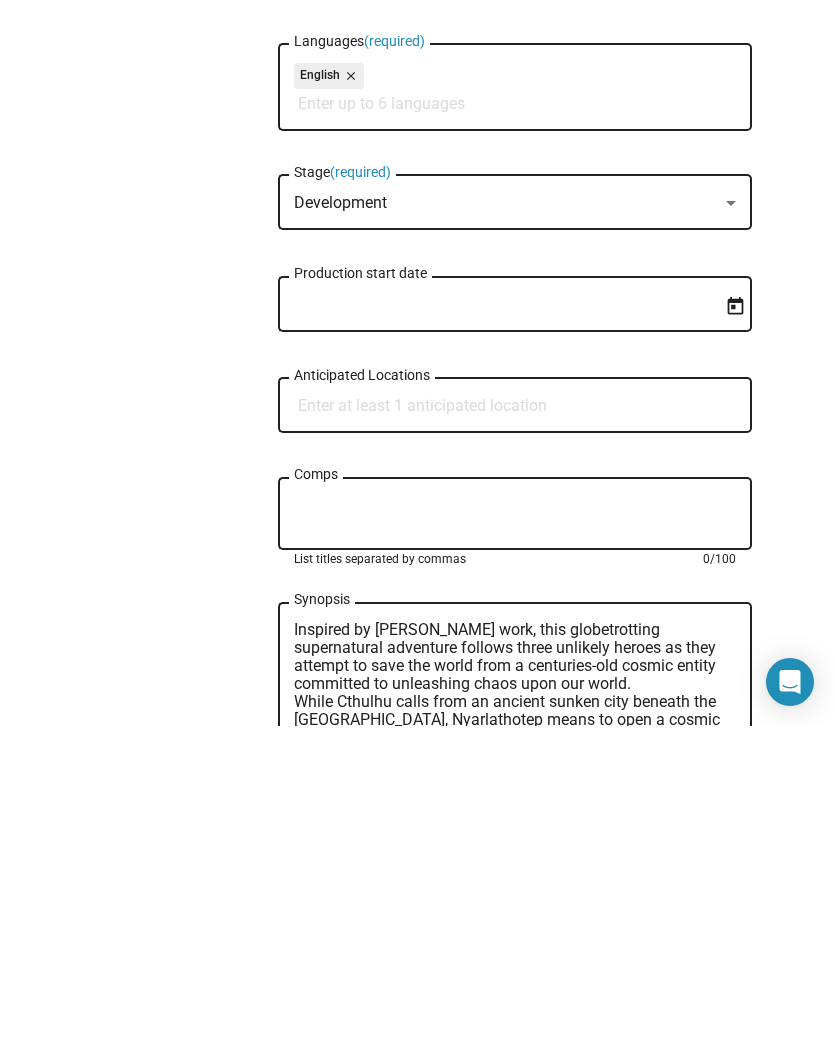 type on "A" 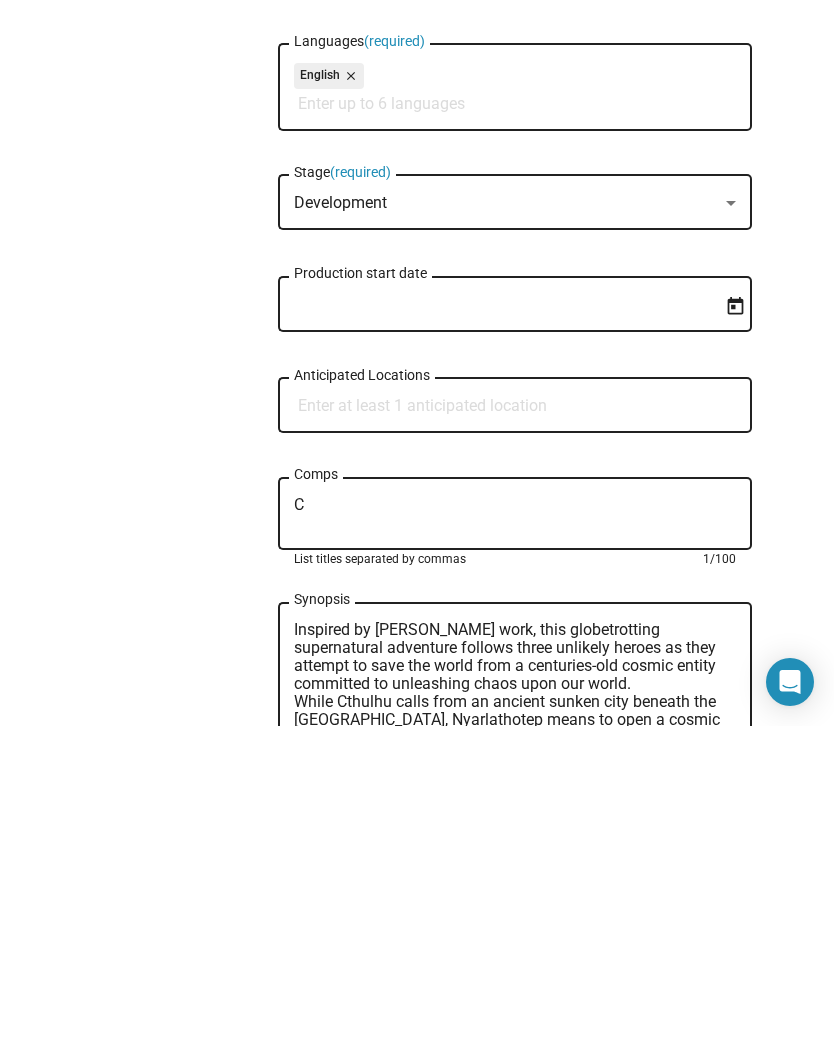 type 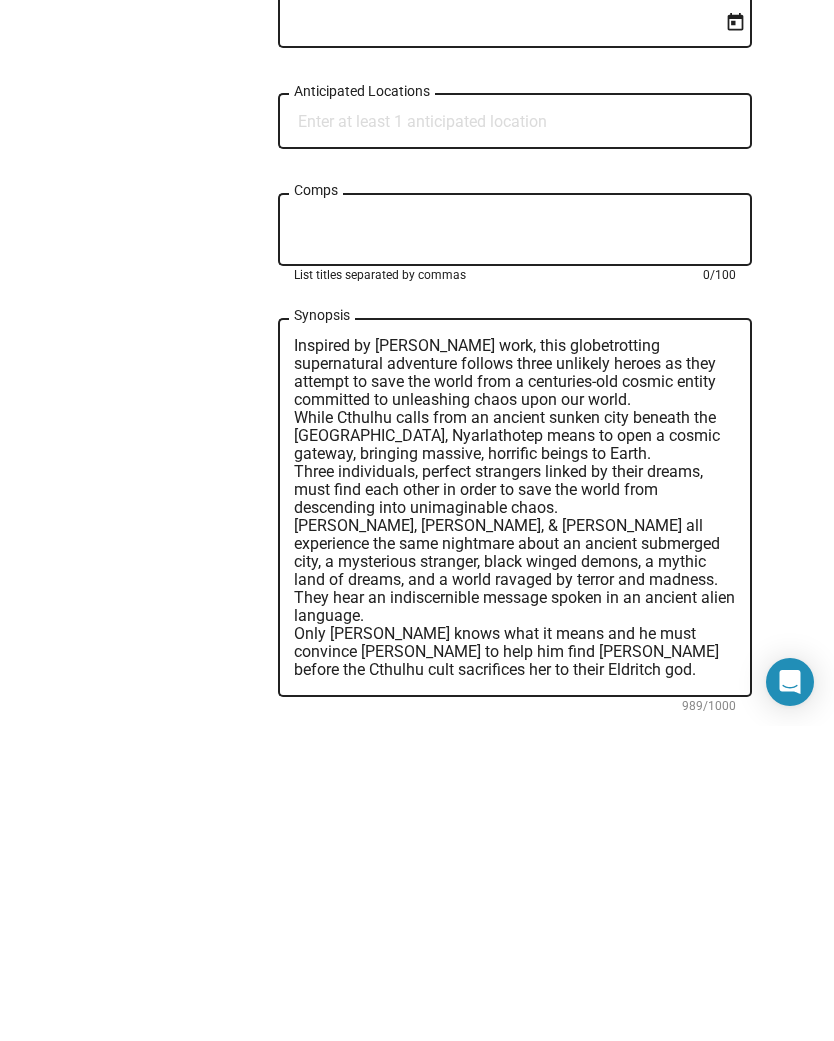 scroll, scrollTop: 666, scrollLeft: 0, axis: vertical 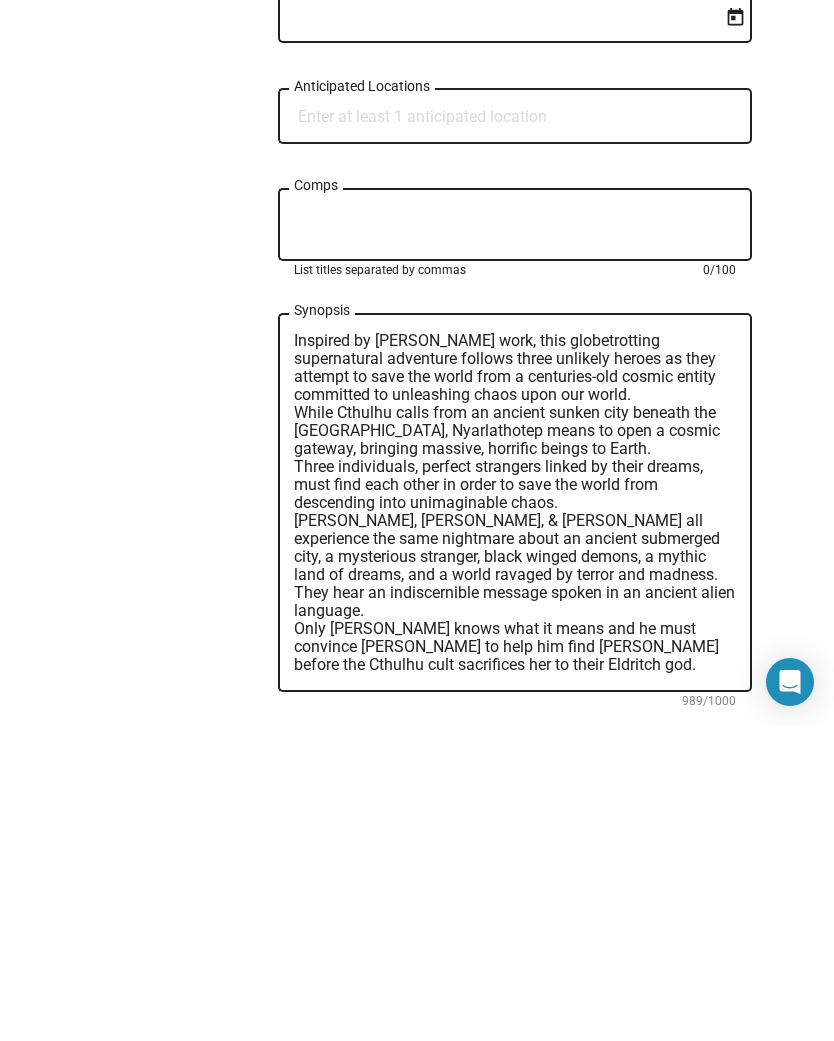 click on "Inspired by H. P. Lovecraft’s work, this globetrotting supernatural adventure follows three unlikely heroes as they attempt to save the world from a centuries-old cosmic entity committed to unleashing chaos upon our world.
While Cthulhu calls from an ancient sunken city beneath the Antarctic Sea, Nyarlathotep means to open a cosmic gateway, bringing massive, horrific beings to Earth.
Three individuals, perfect strangers linked by their dreams, must find each other in order to save the world from descending into unimaginable chaos.
Charles Harbour, Douglas Keating, & Yvette Lambert all experience the same nightmare about an ancient submerged city, a mysterious stranger, black winged demons, a mythic land of dreams, and a world ravaged by terror and madness.  They hear an indiscernible message spoken in an ancient alien language.
Only Keating knows what it means and he must convince Charlie to help him find Yvette before the Cthulhu cult sacrifices her to their Eldritch god." at bounding box center [515, 818] 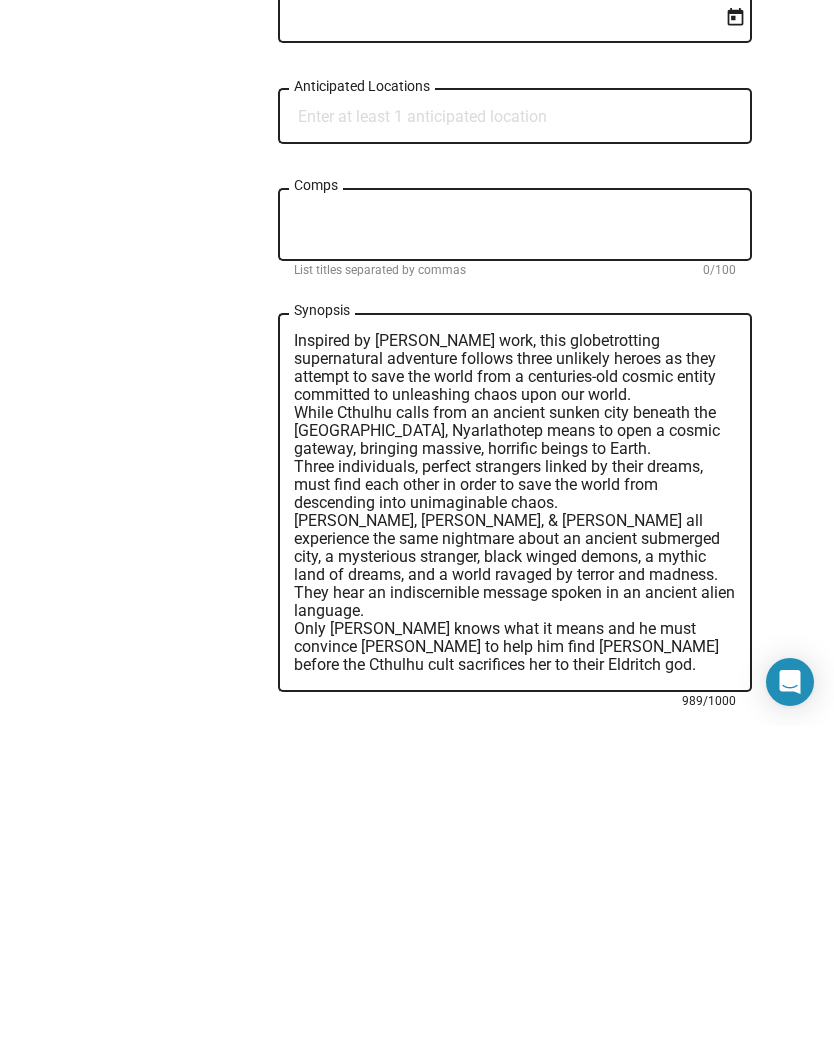 click on "—  Change Image" at bounding box center [180, 631] 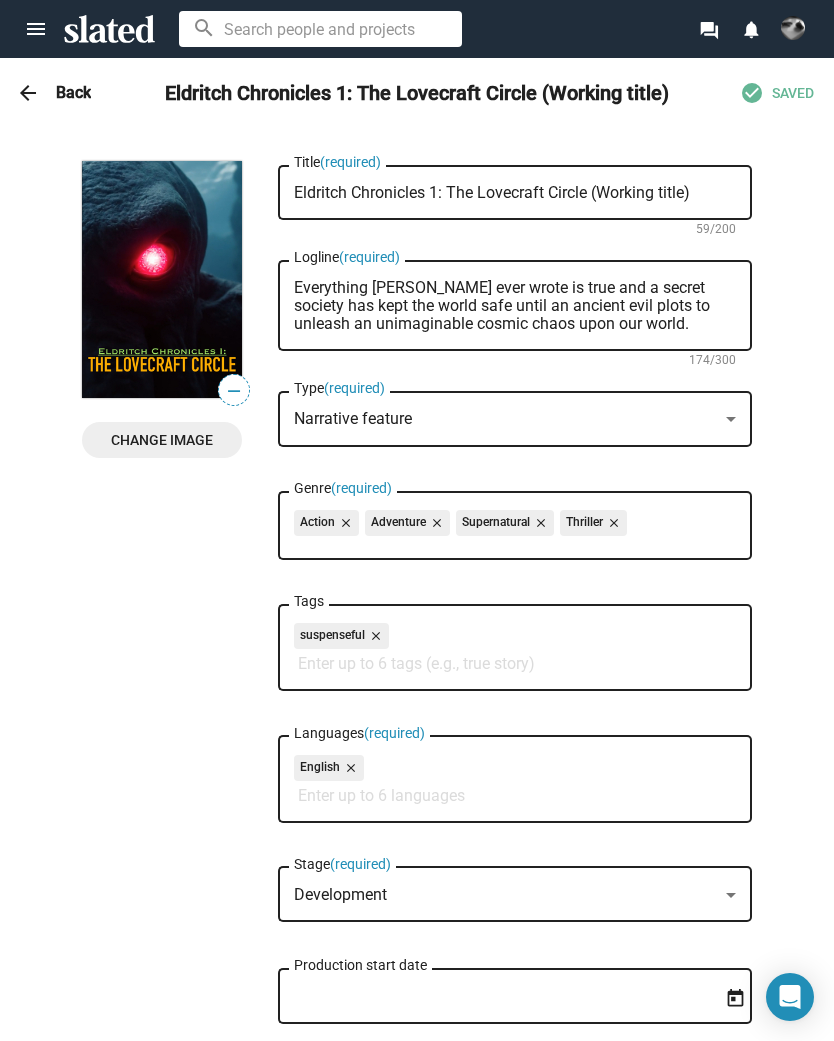 scroll, scrollTop: 0, scrollLeft: 0, axis: both 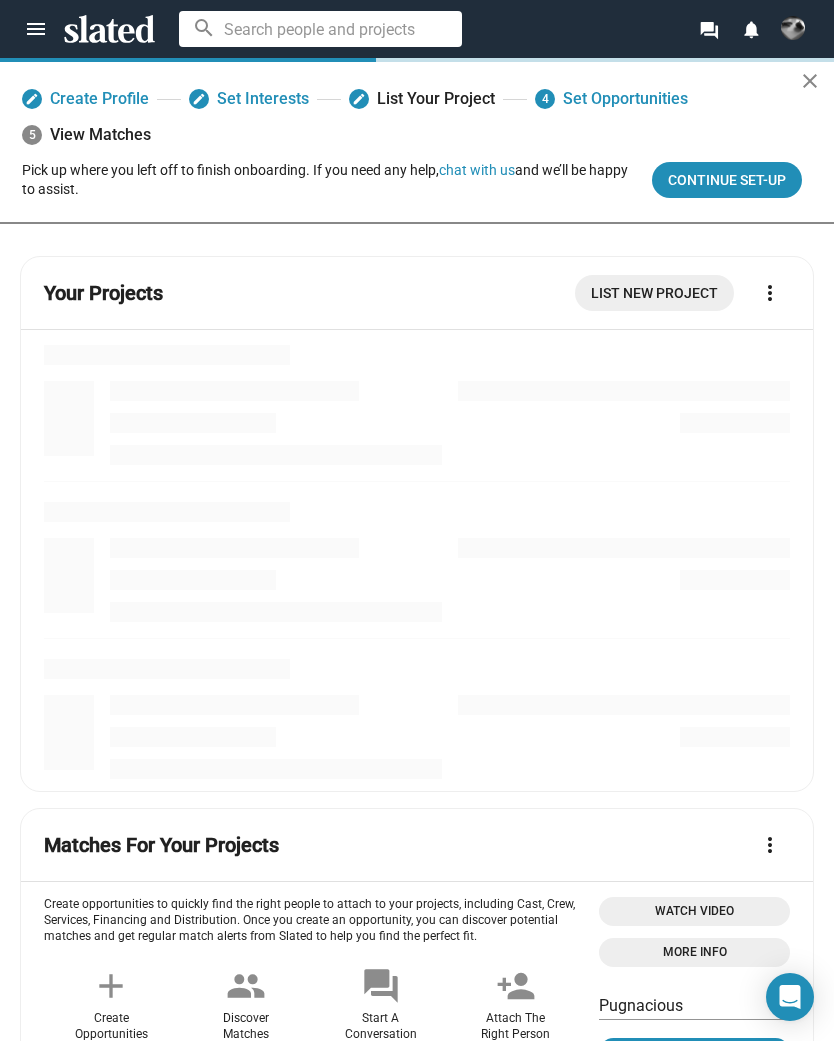 click 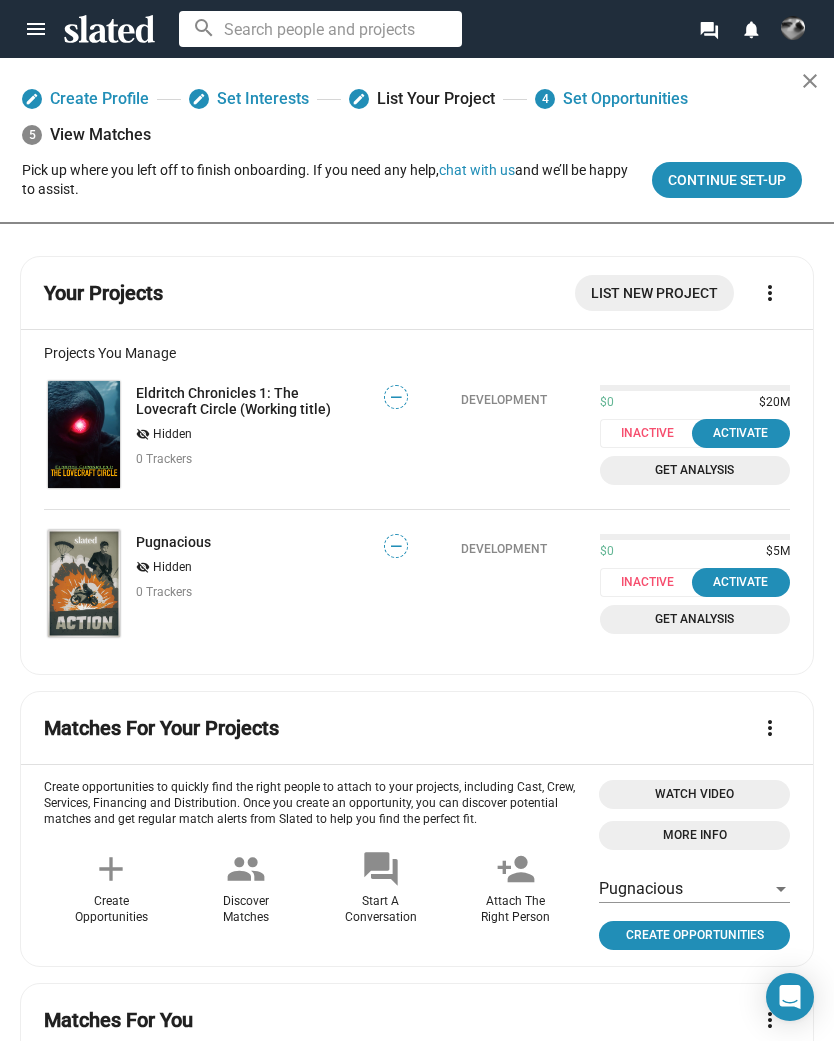 scroll, scrollTop: 0, scrollLeft: 0, axis: both 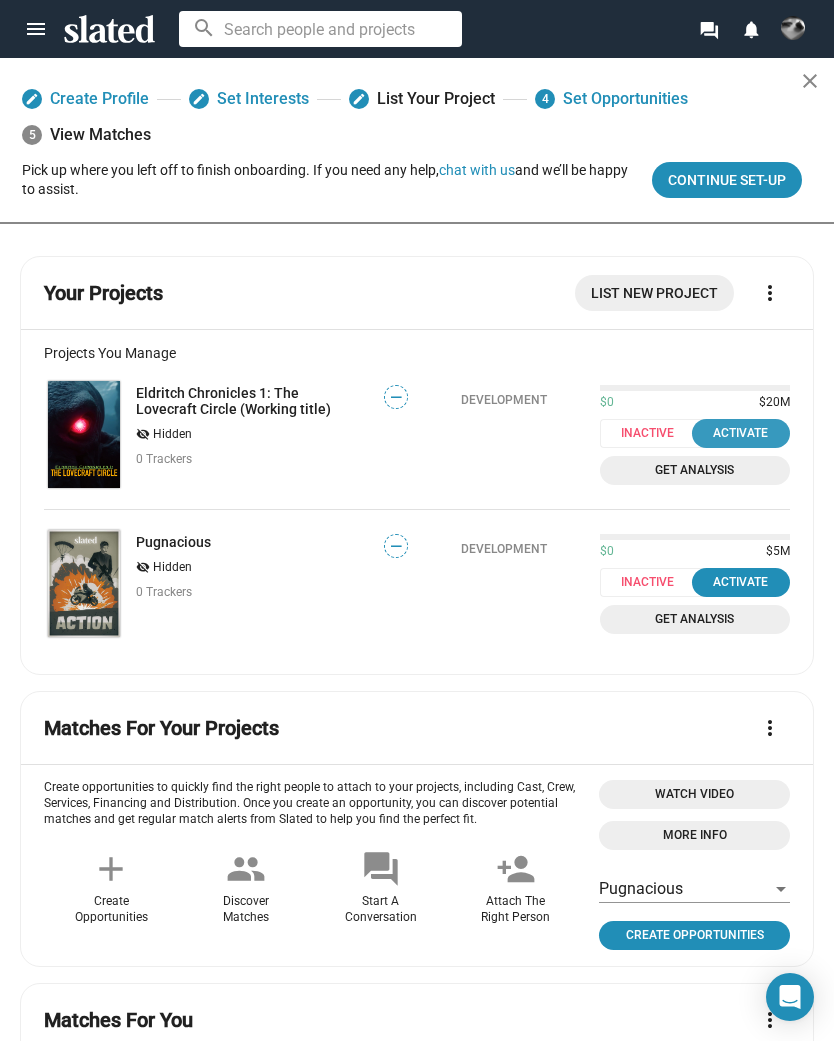 click on "Activate" 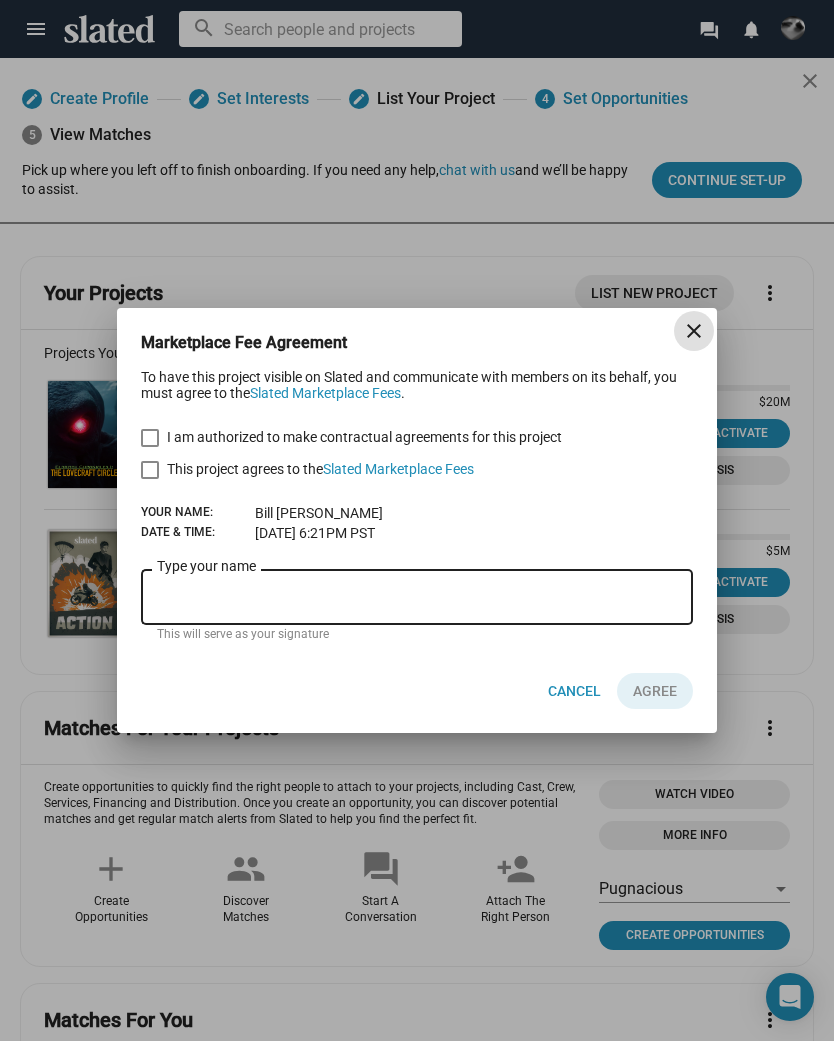 click on "close" at bounding box center [694, 331] 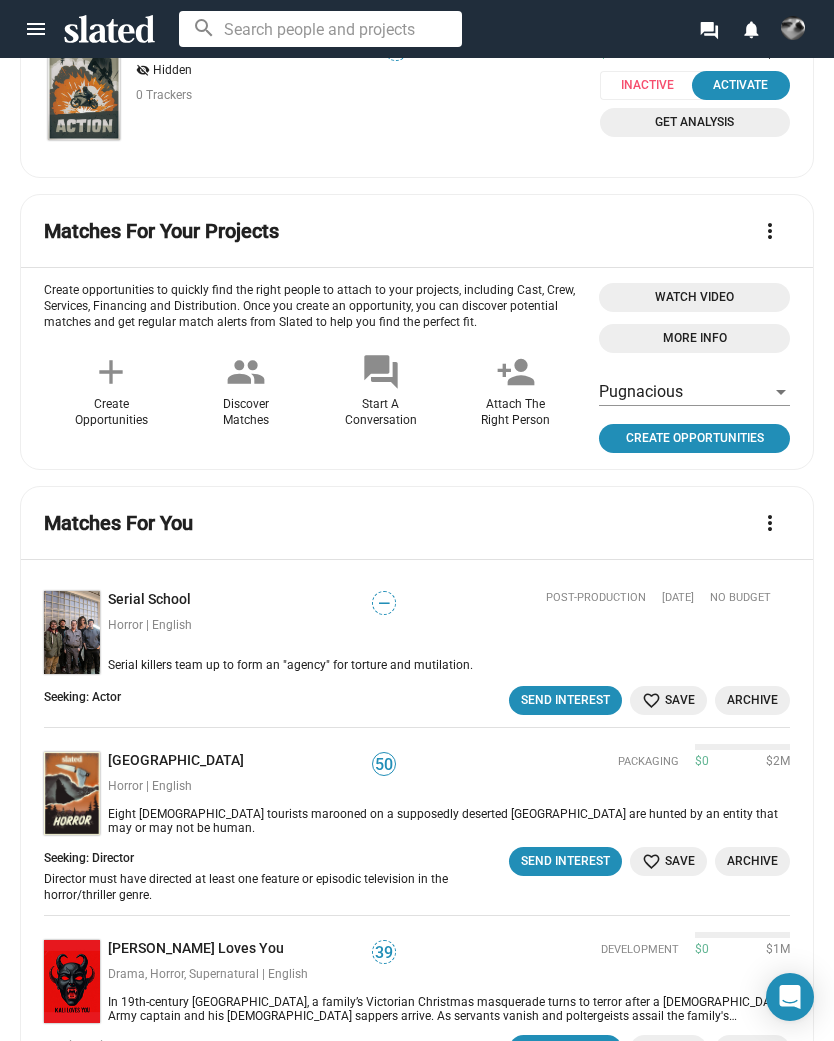 scroll, scrollTop: 499, scrollLeft: 0, axis: vertical 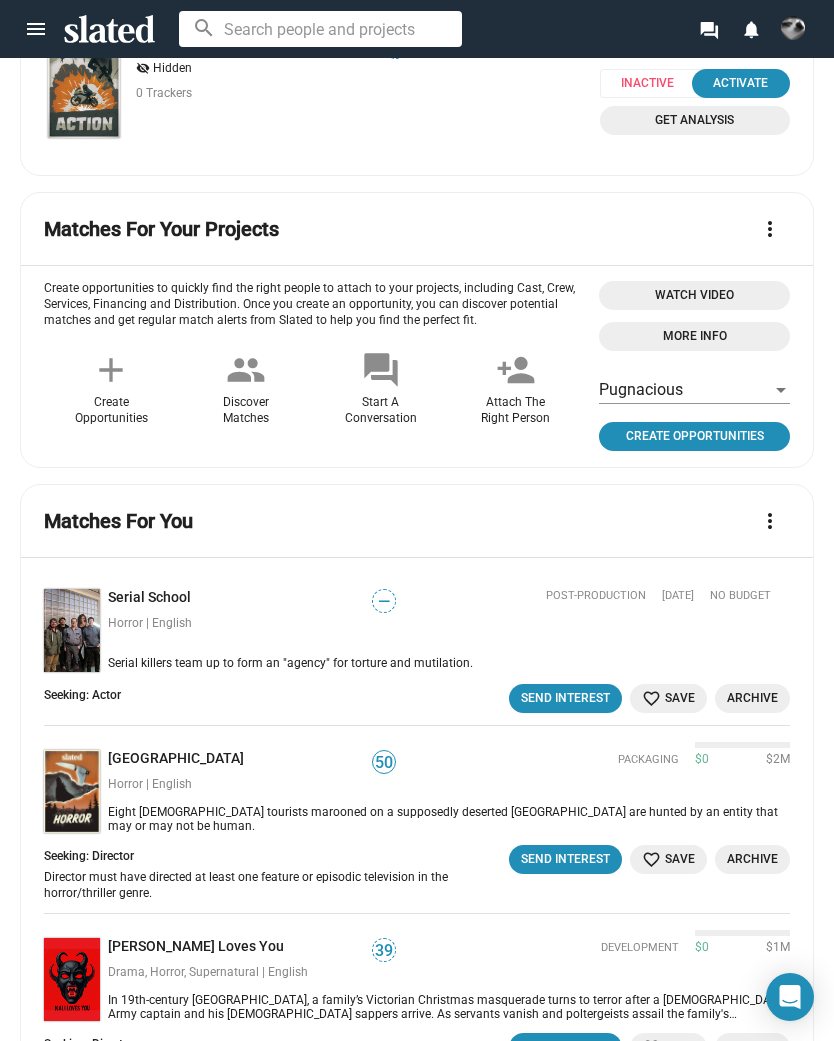 click on "[GEOGRAPHIC_DATA]" 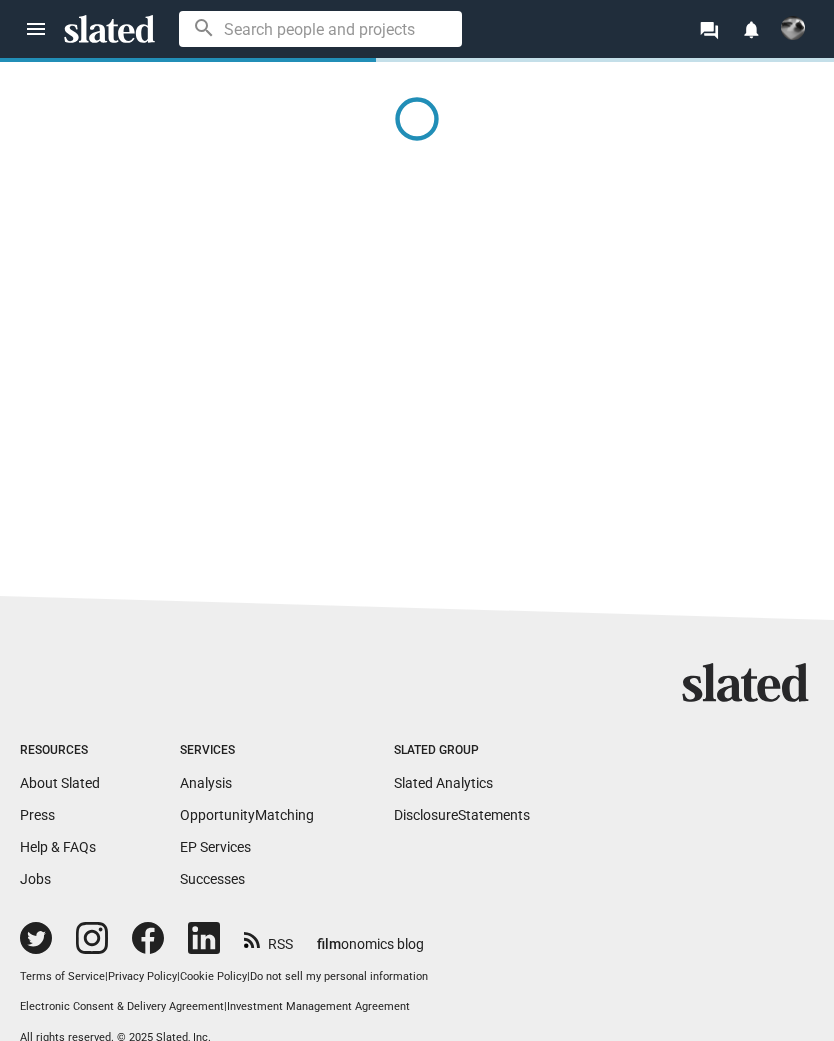 scroll, scrollTop: 0, scrollLeft: 0, axis: both 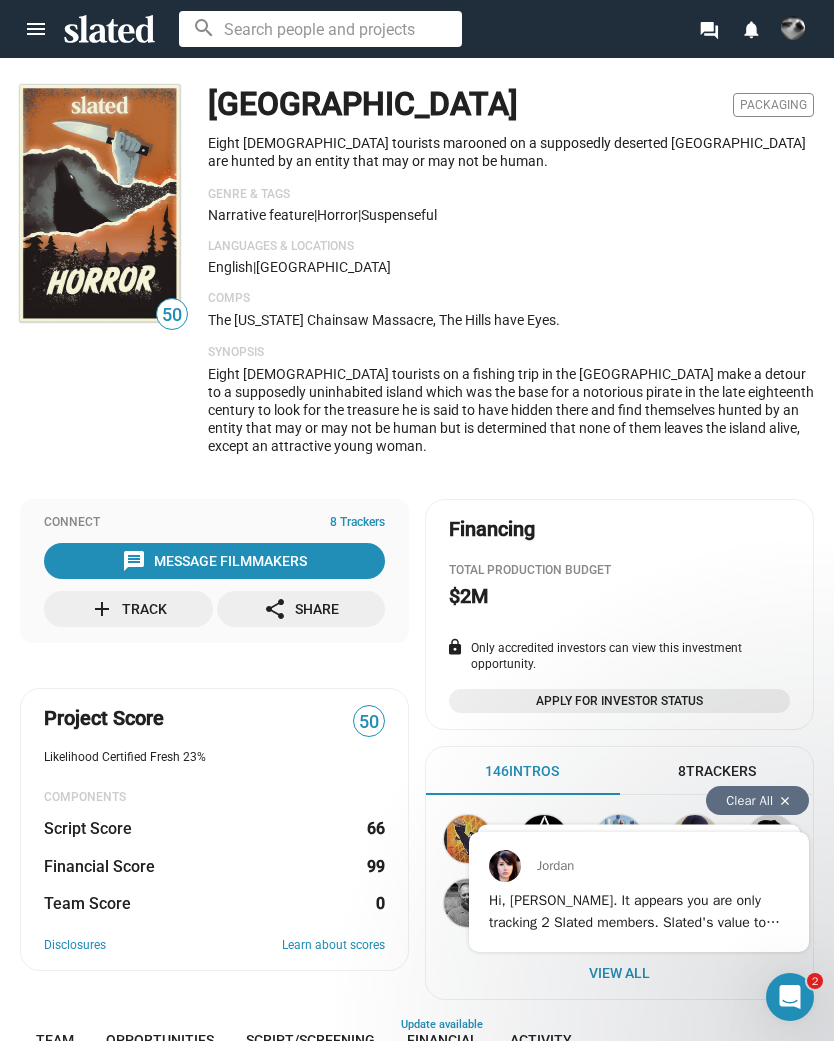 click on "Hi, [PERSON_NAME]. It appears you are only tracking 2 Slated members. Slated's value to you increases exponentially as your network grows. So, take a moment to link your Gmail, Yahoo, Facebook and Twitter accounts to see who's in that you already know. You’ll be notified as new contacts and friends join the site and track them automatically.    Was this helpful? (select below)" at bounding box center [638, 988] 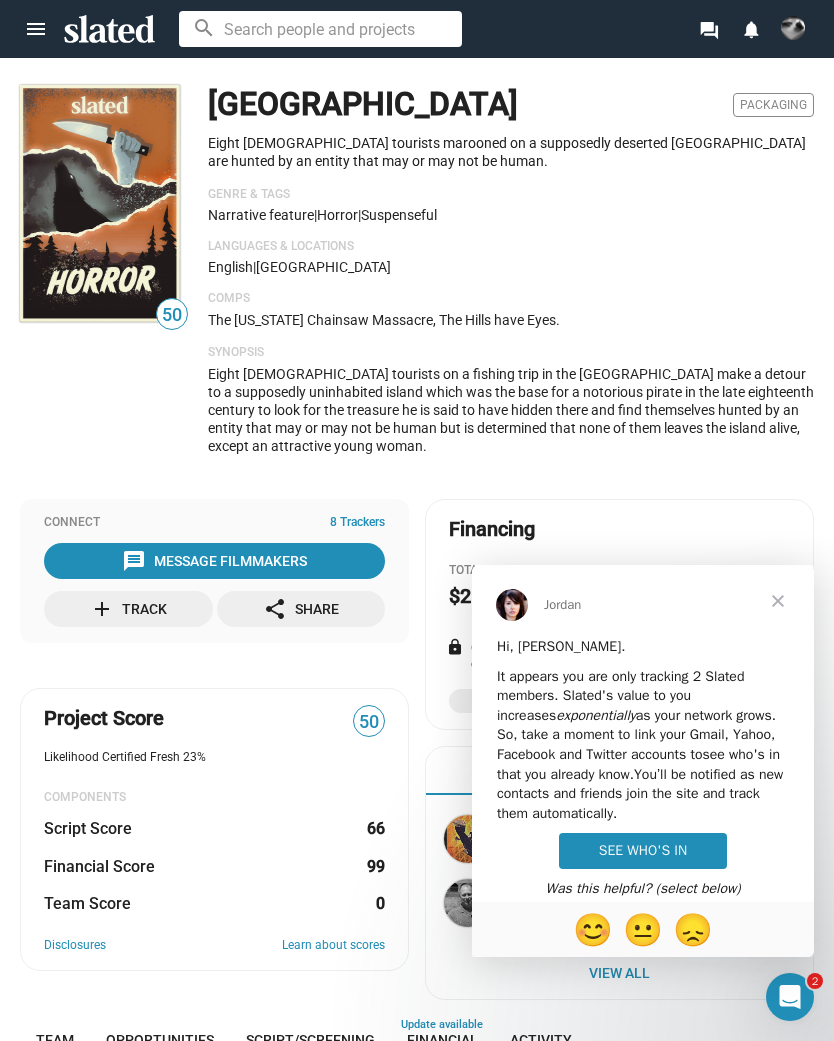 scroll, scrollTop: 0, scrollLeft: 0, axis: both 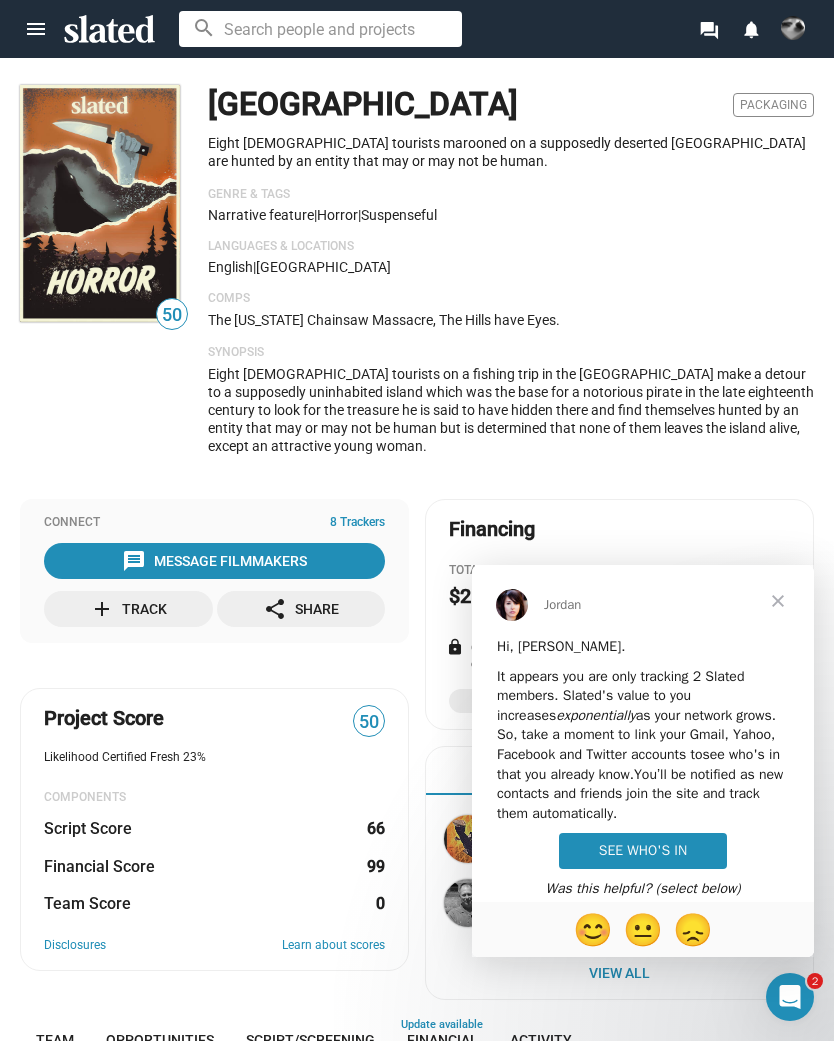 click at bounding box center [778, 601] 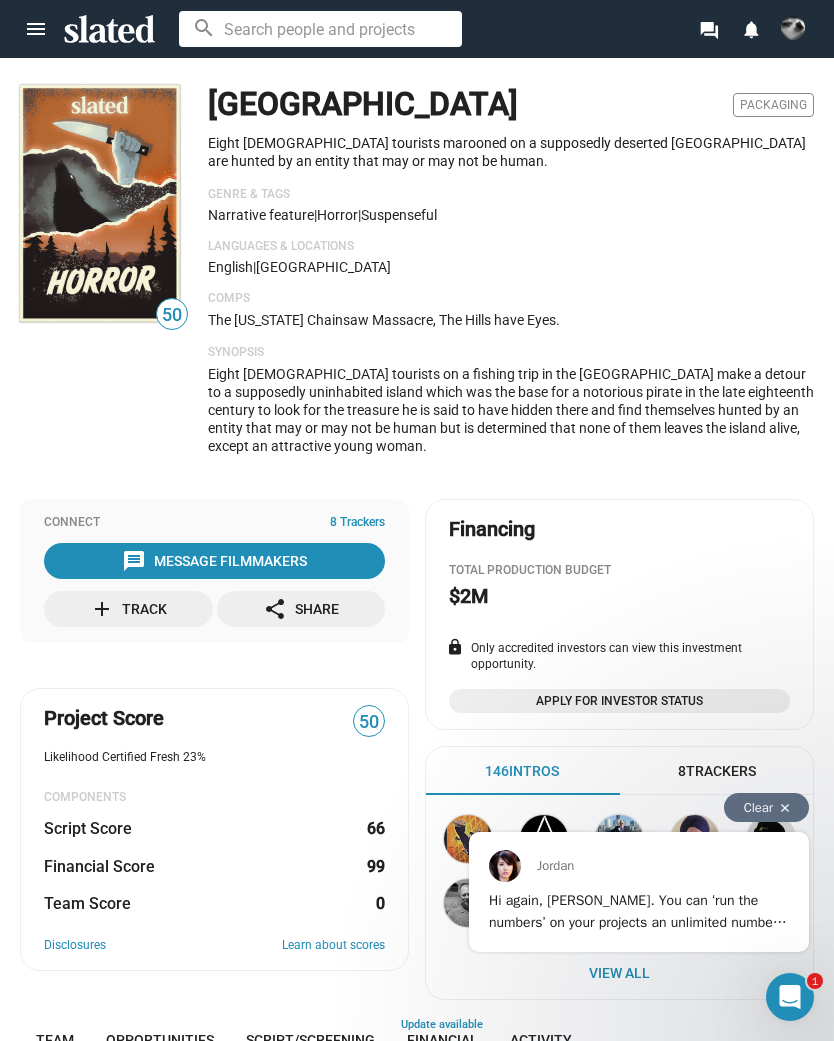 scroll, scrollTop: 0, scrollLeft: 0, axis: both 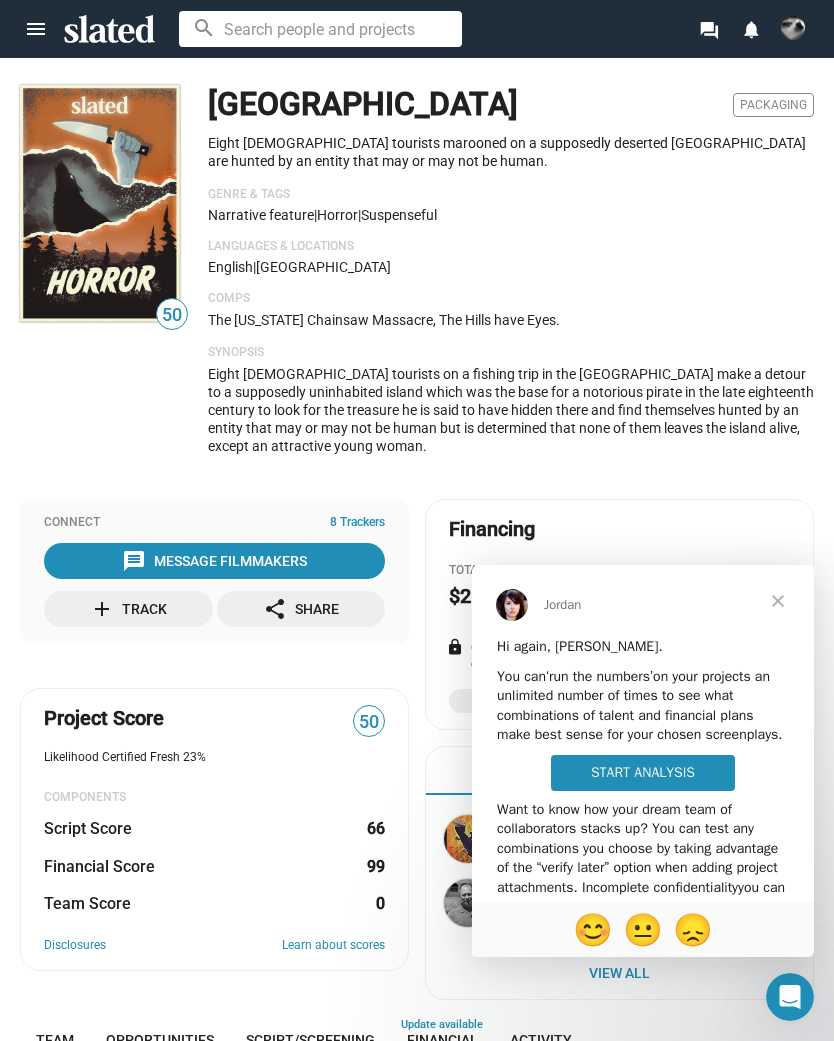 click at bounding box center [778, 601] 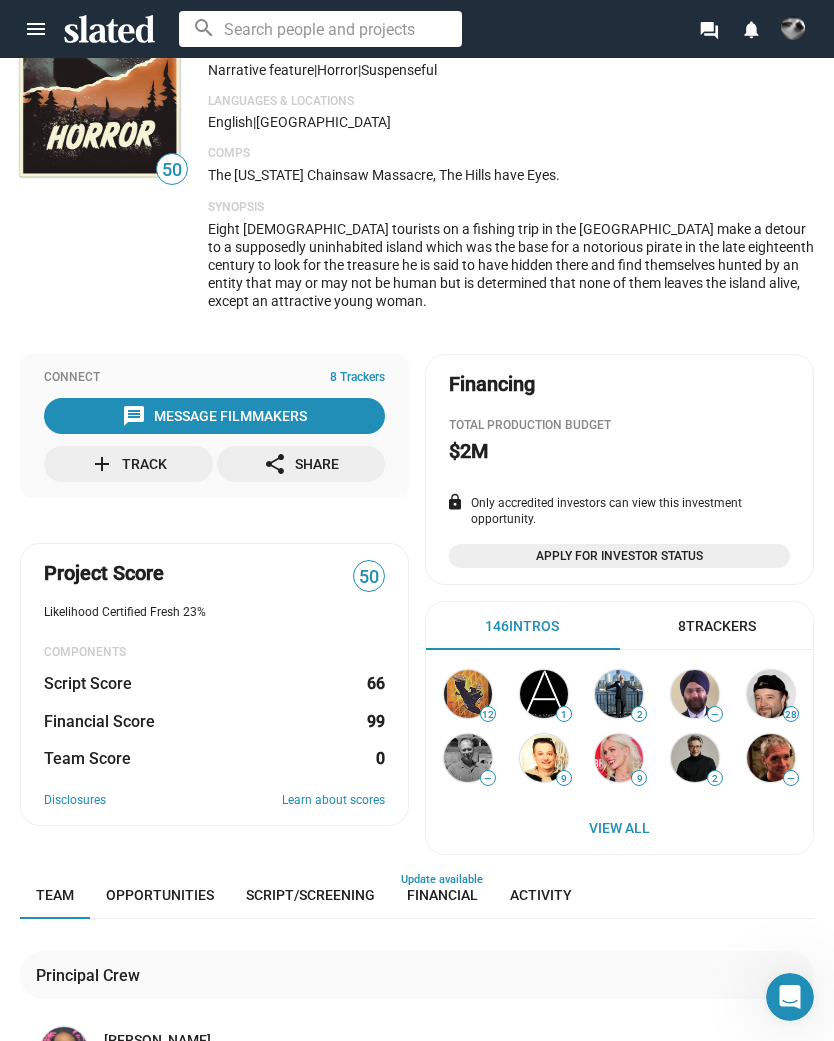 scroll, scrollTop: 157, scrollLeft: 0, axis: vertical 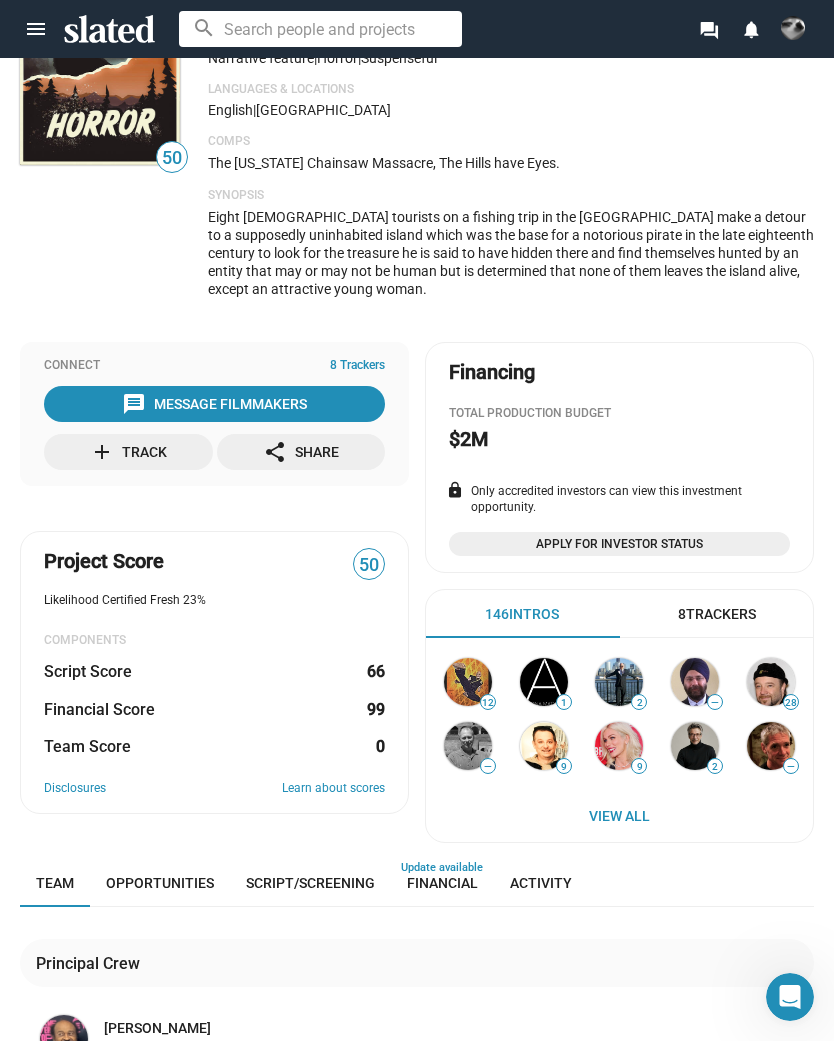click on "View All" at bounding box center [619, 816] 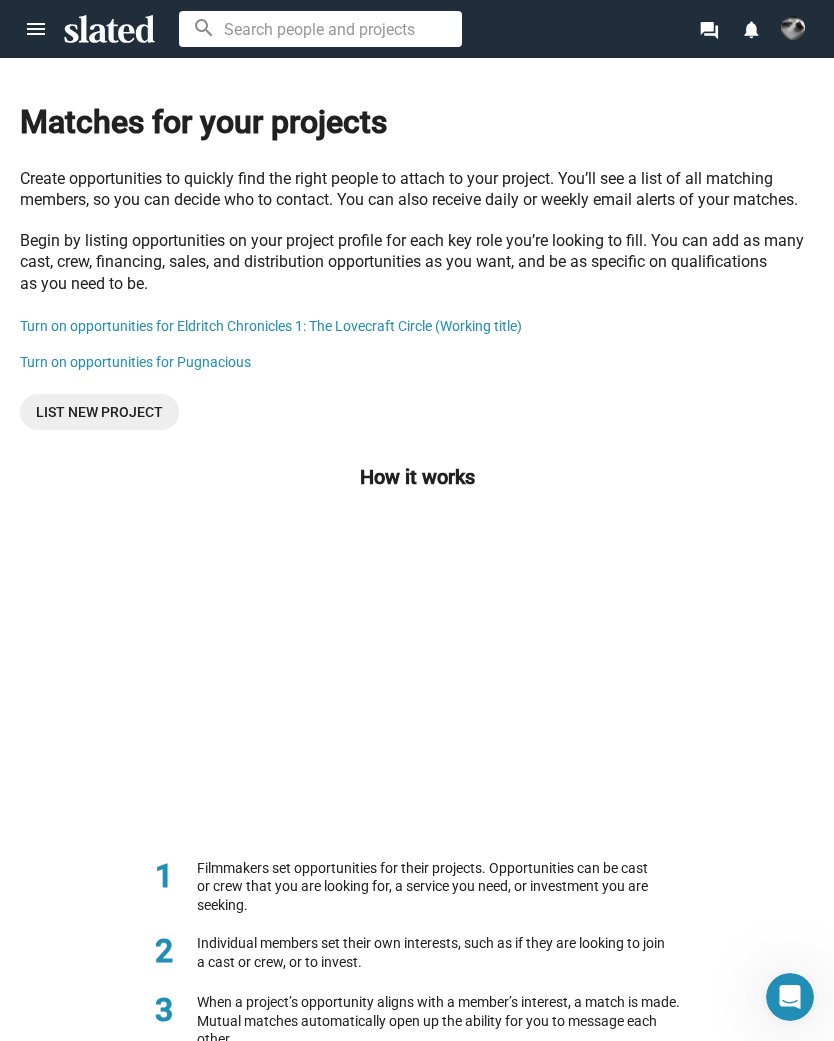 scroll, scrollTop: 0, scrollLeft: 0, axis: both 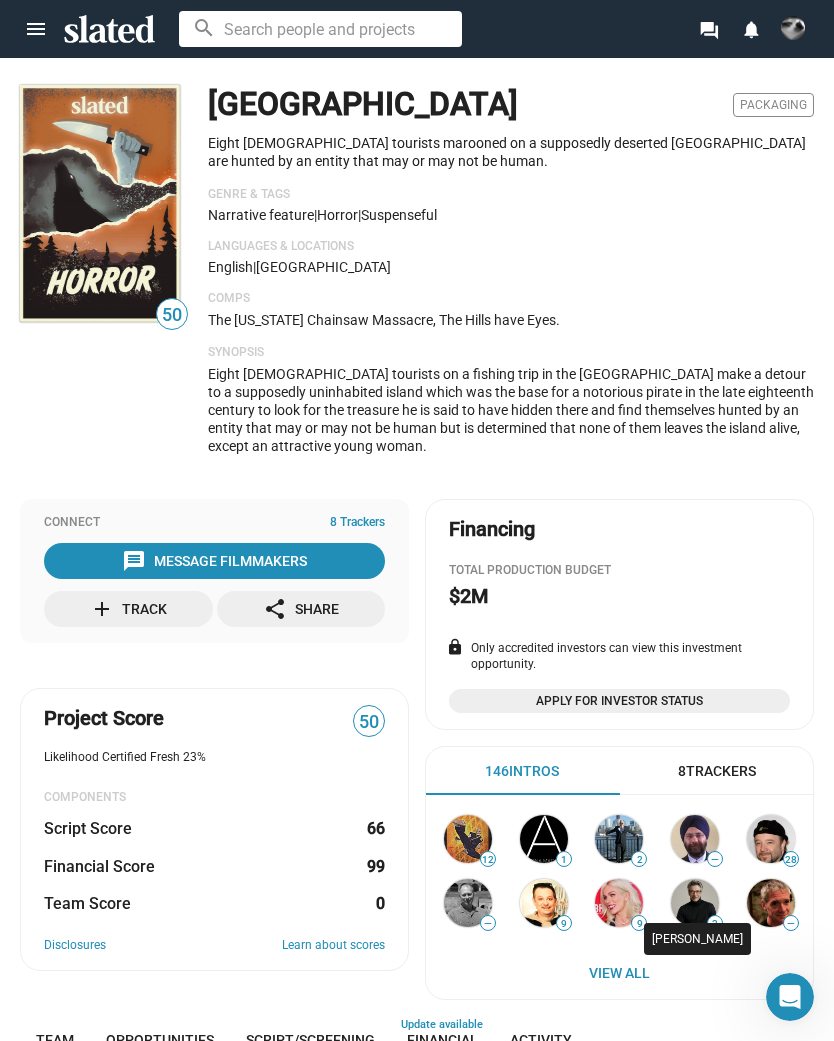 click at bounding box center (695, 903) 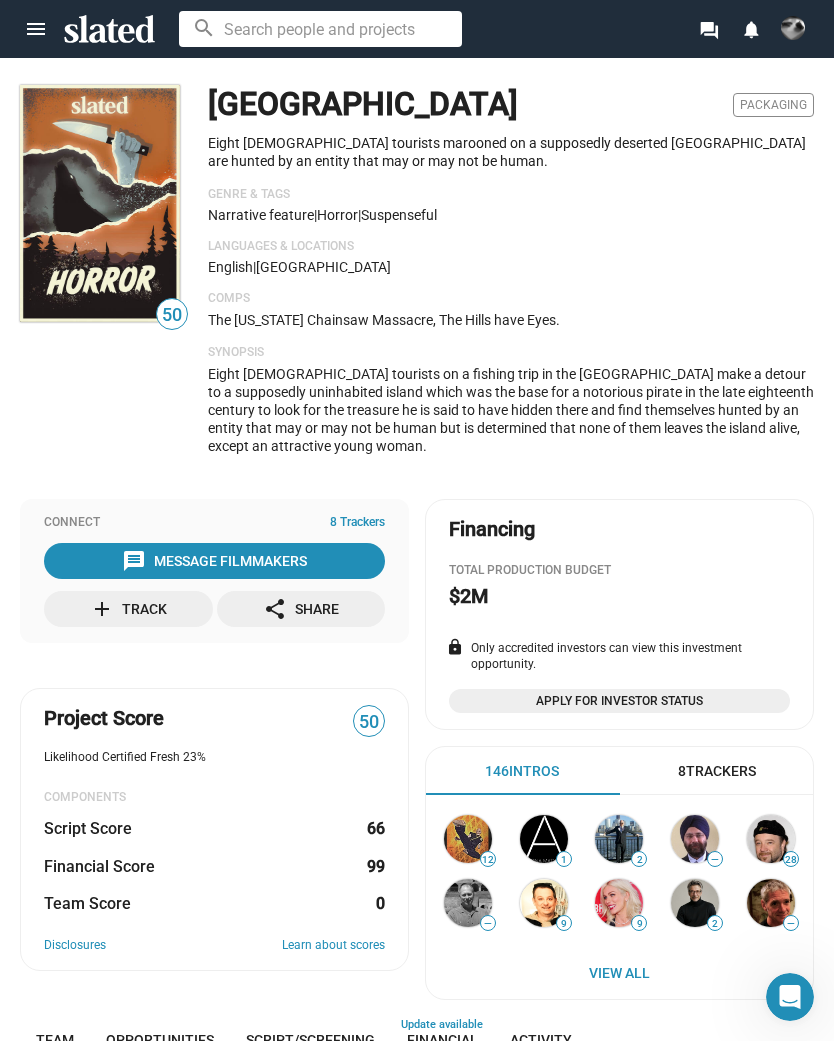 scroll, scrollTop: 0, scrollLeft: 0, axis: both 